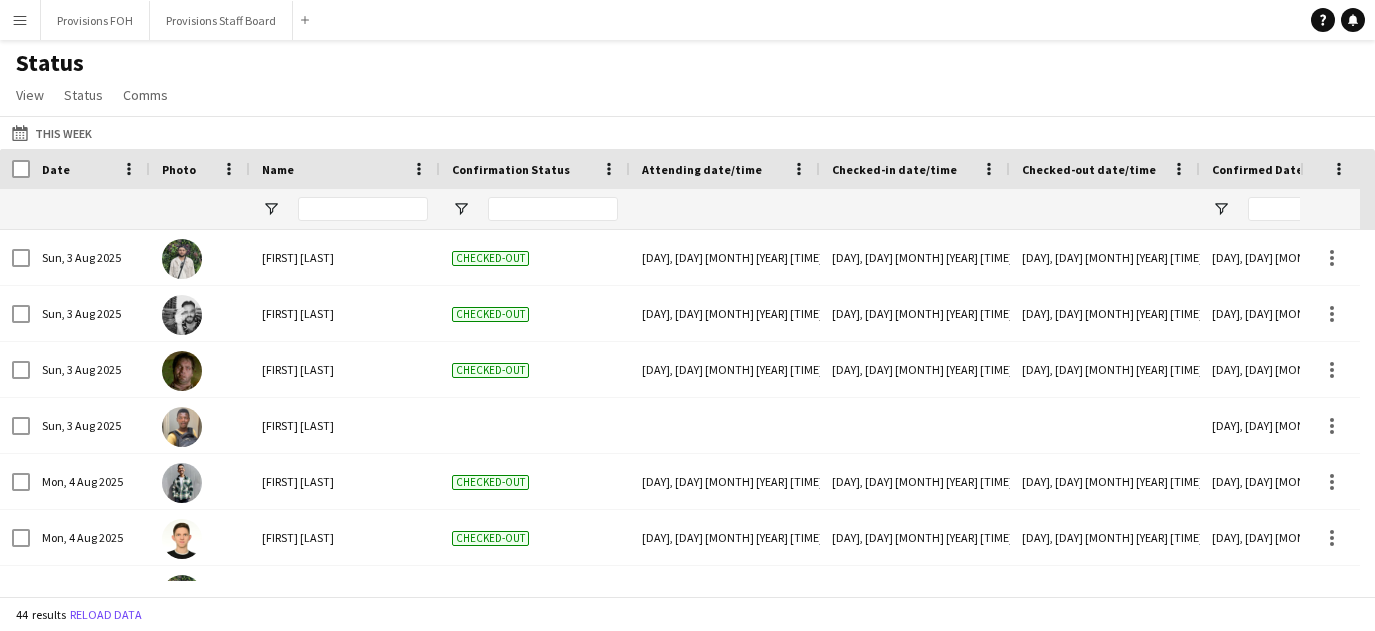 scroll, scrollTop: 0, scrollLeft: 0, axis: both 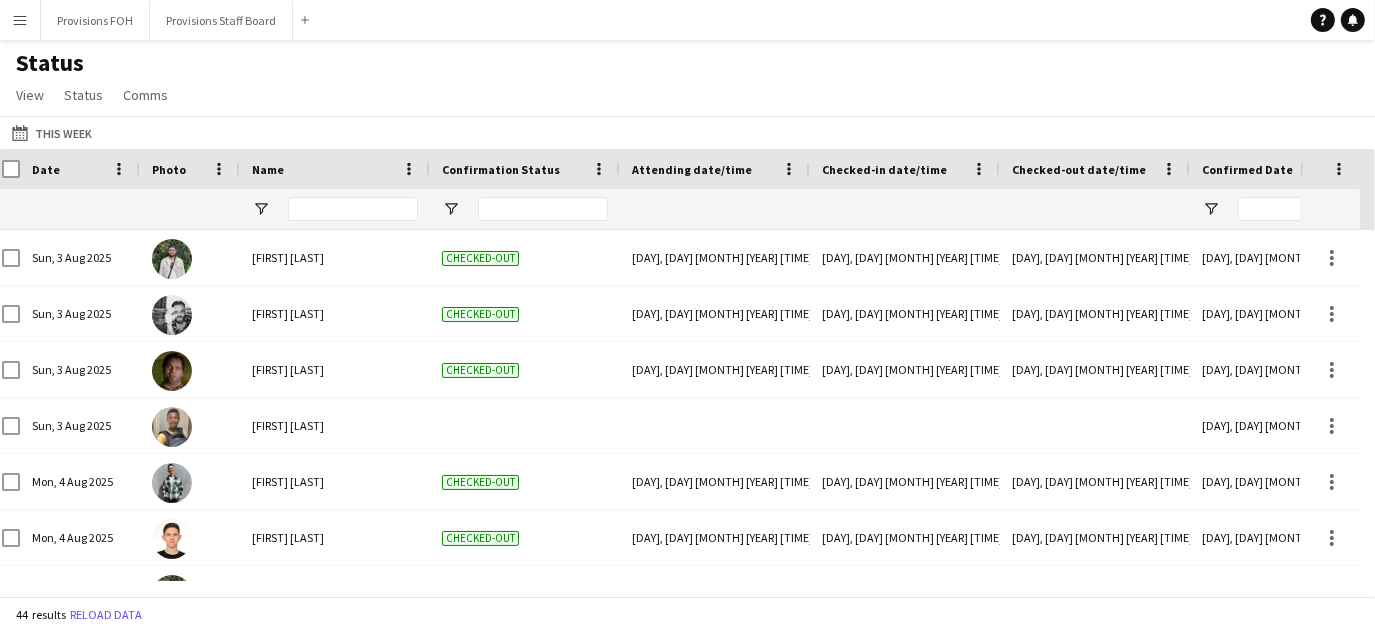 click on "Menu" at bounding box center (20, 20) 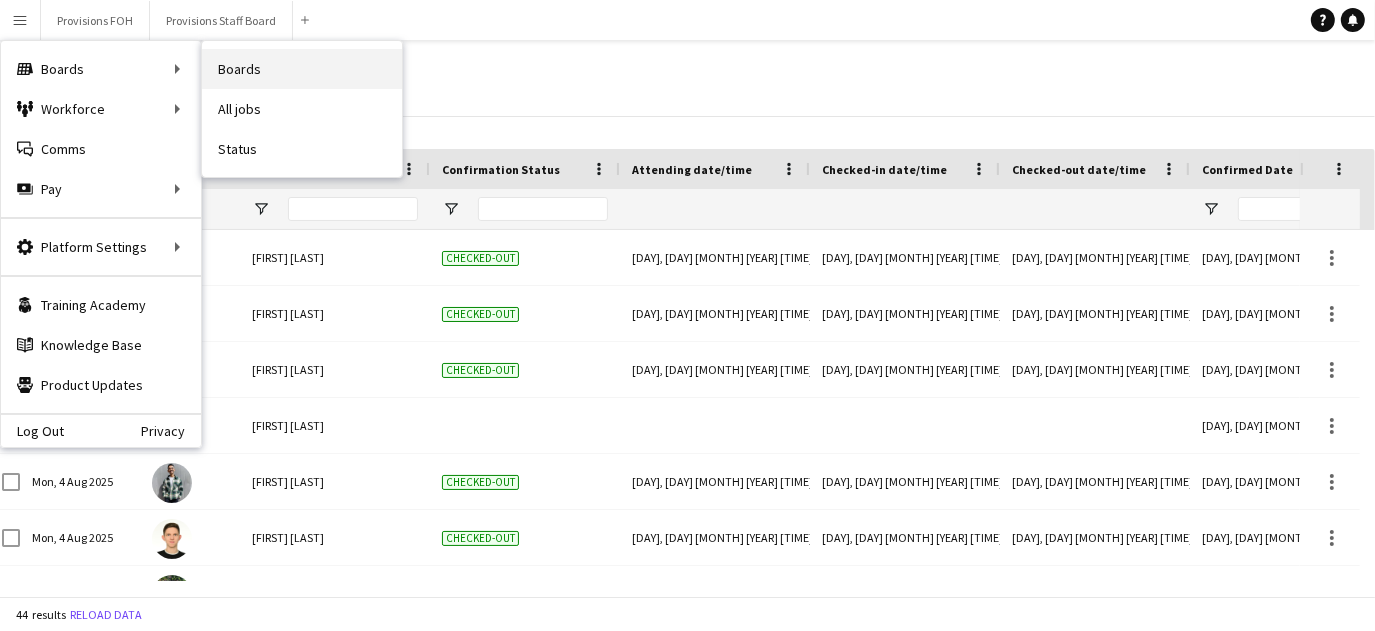 click on "Boards" at bounding box center (302, 69) 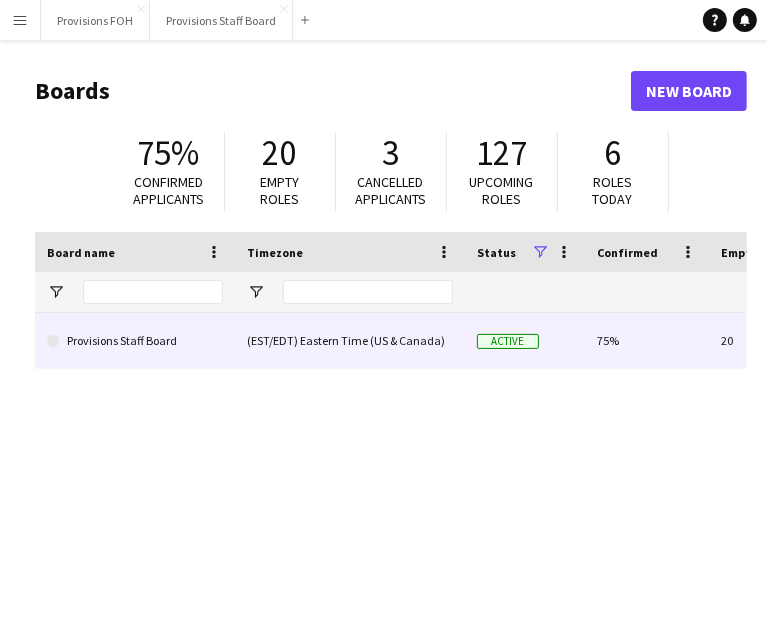 click on "Provisions Staff Board" 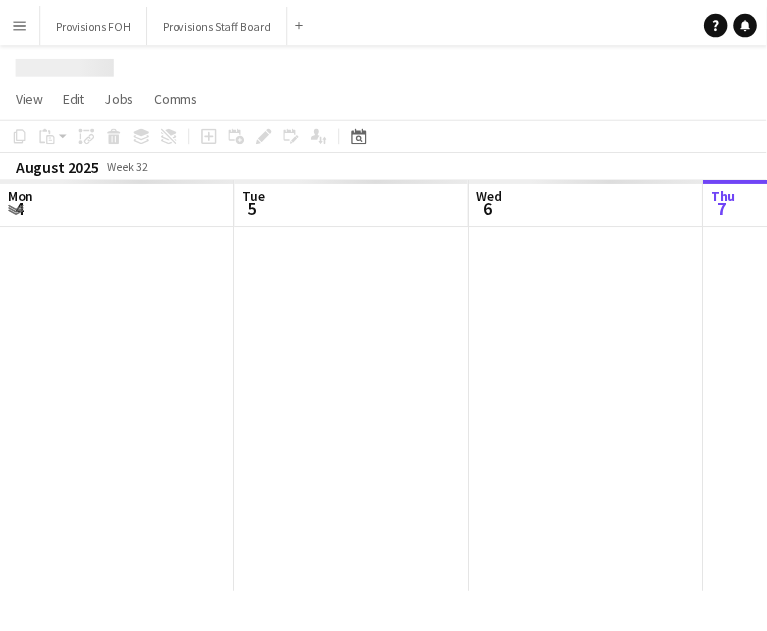 scroll, scrollTop: 0, scrollLeft: 478, axis: horizontal 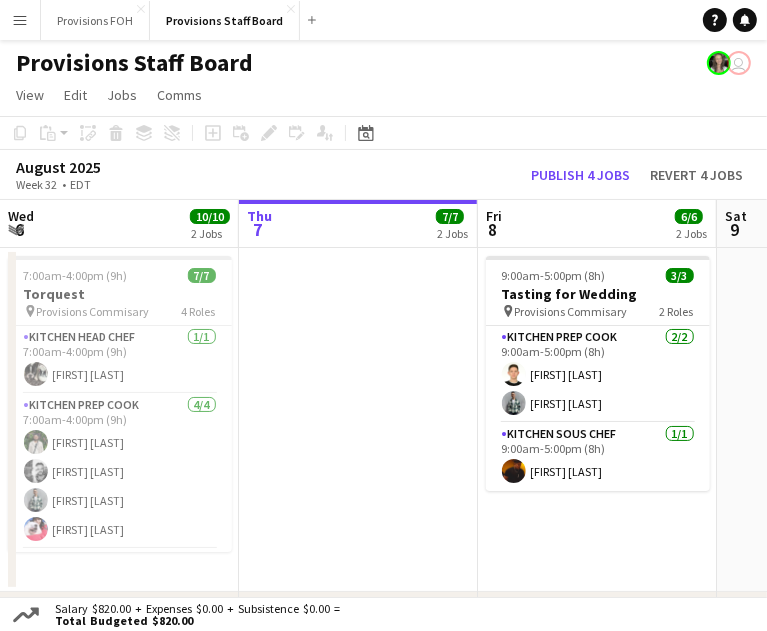 click on "Provisions Staff Board
user" 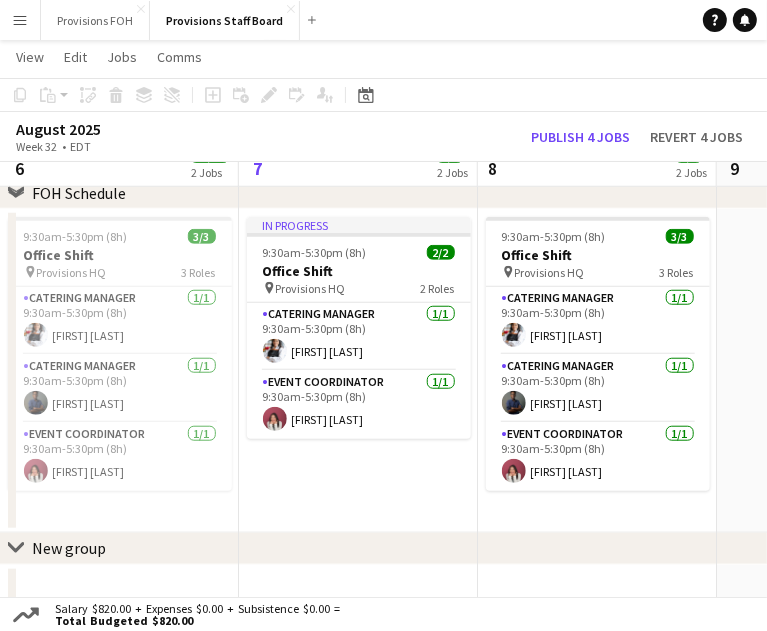 scroll, scrollTop: 765, scrollLeft: 0, axis: vertical 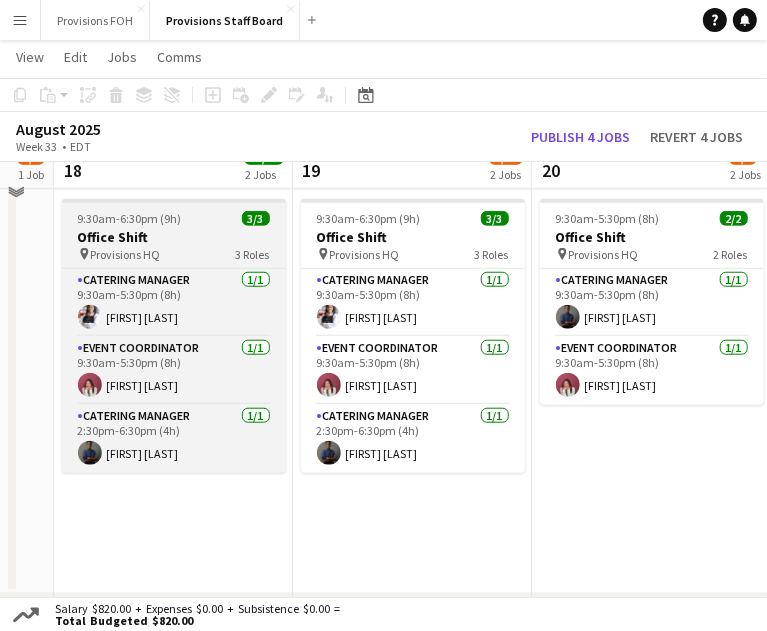 click on "pin
Provisions HQ   3 Roles" at bounding box center (174, 254) 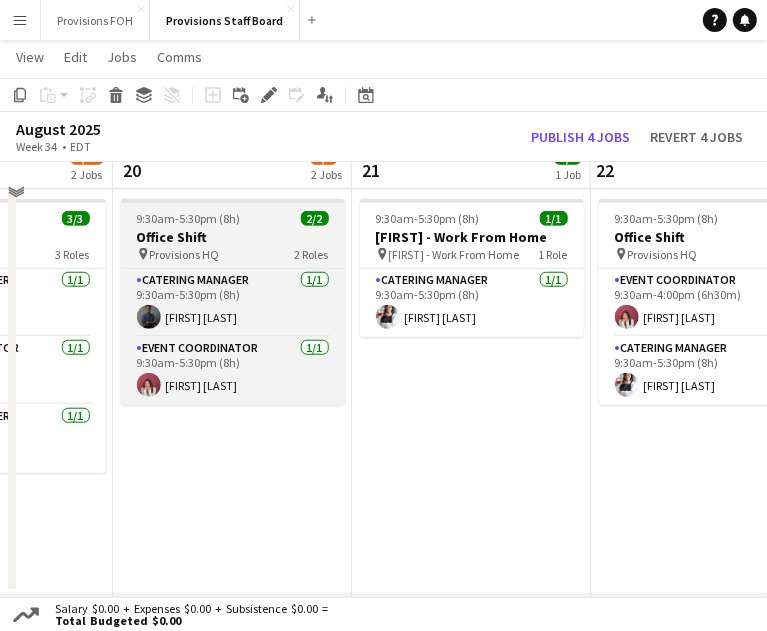 scroll, scrollTop: 0, scrollLeft: 508, axis: horizontal 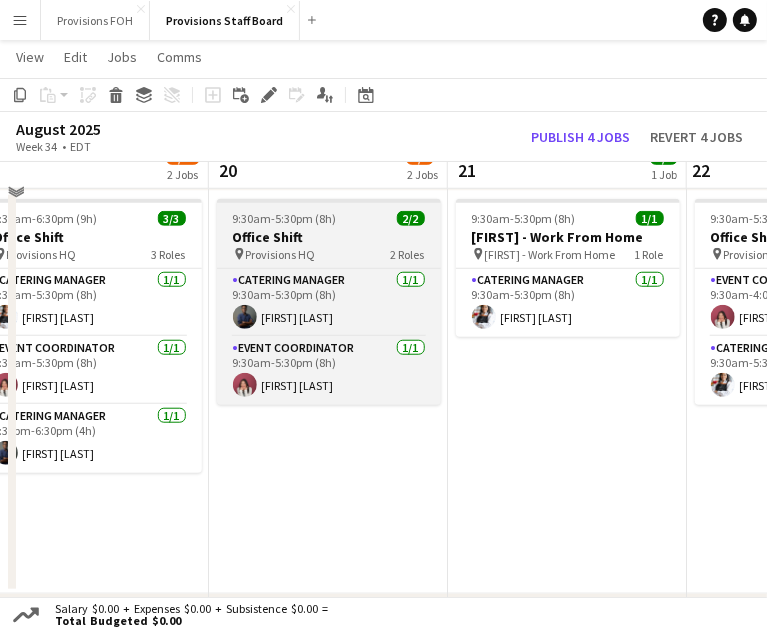 click on "pin
Provisions HQ   2 Roles" at bounding box center [329, 254] 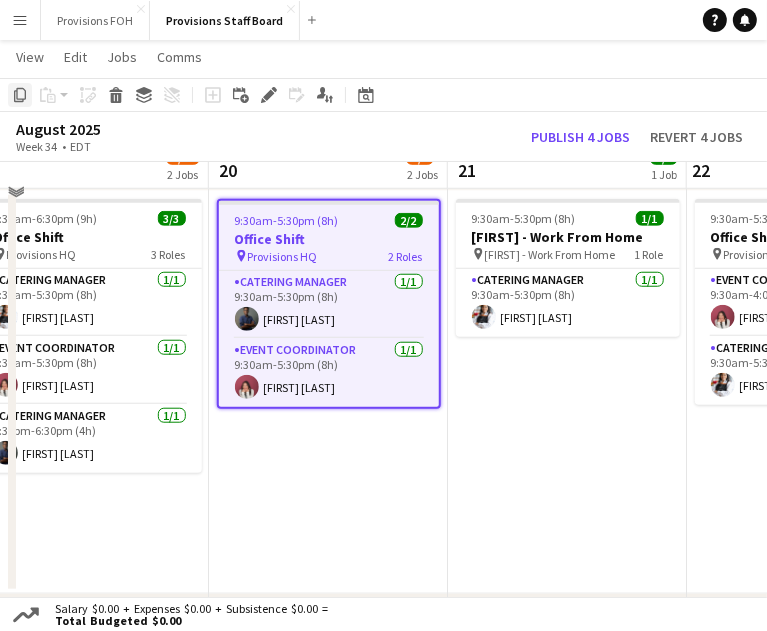 click 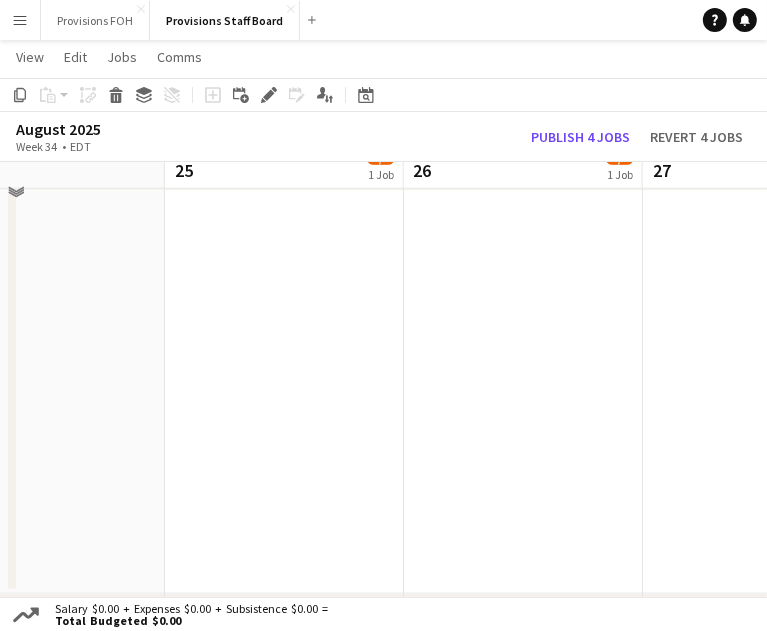 scroll, scrollTop: 0, scrollLeft: 791, axis: horizontal 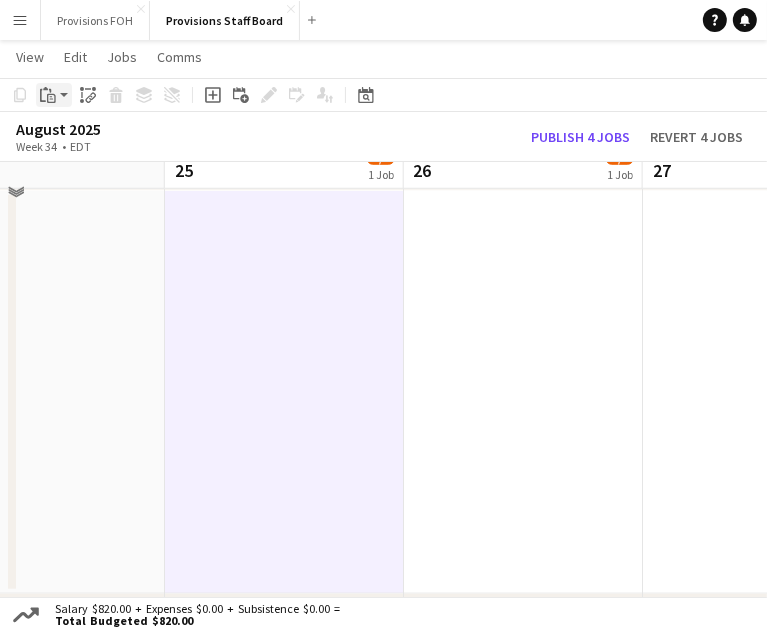 click on "Paste" at bounding box center [54, 95] 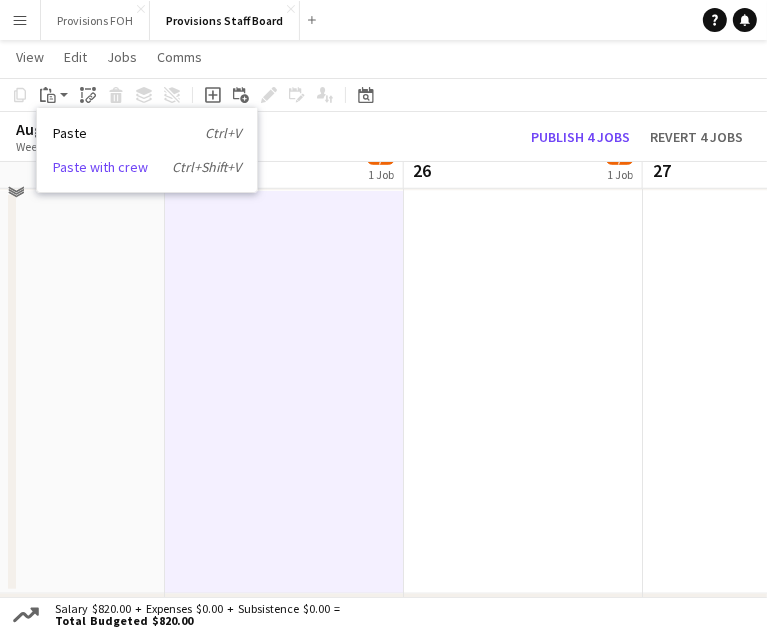 click on "Paste with crew  Ctrl+Shift+V" at bounding box center [147, 167] 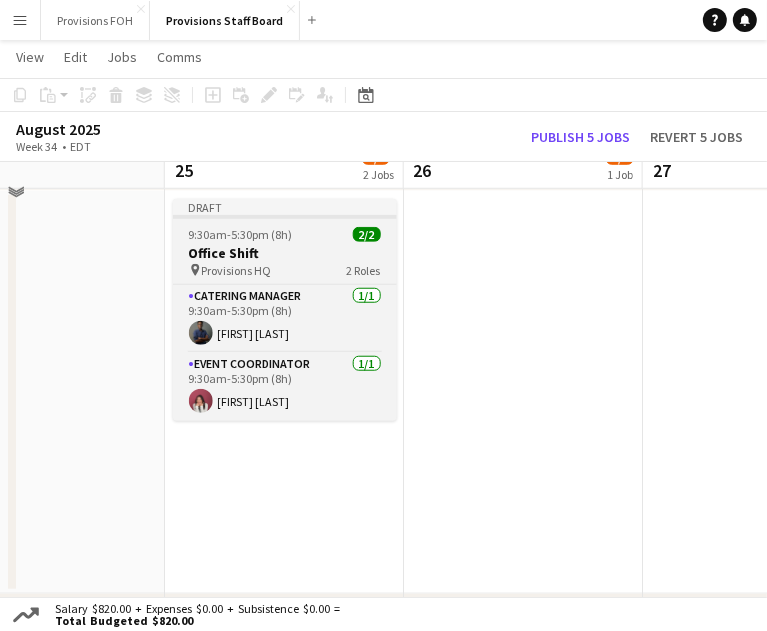 click on "pin
Provisions HQ   2 Roles" at bounding box center [285, 270] 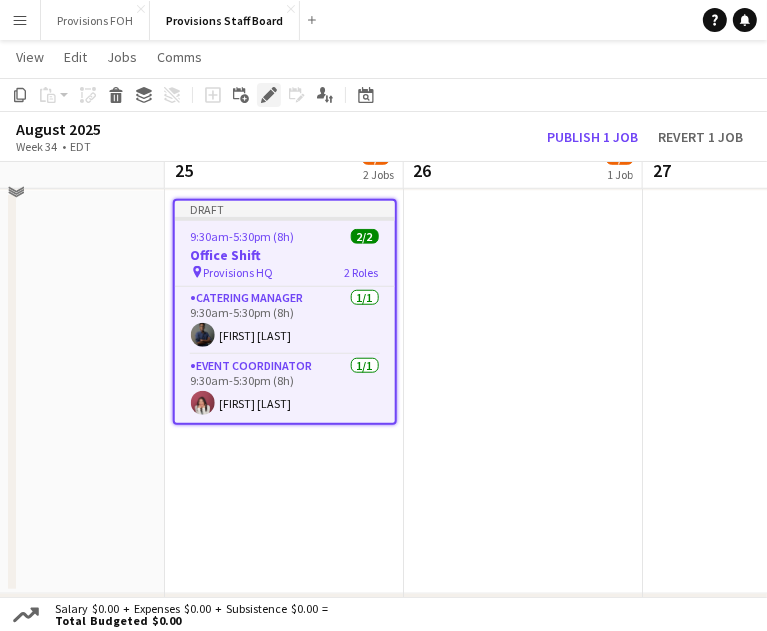 click 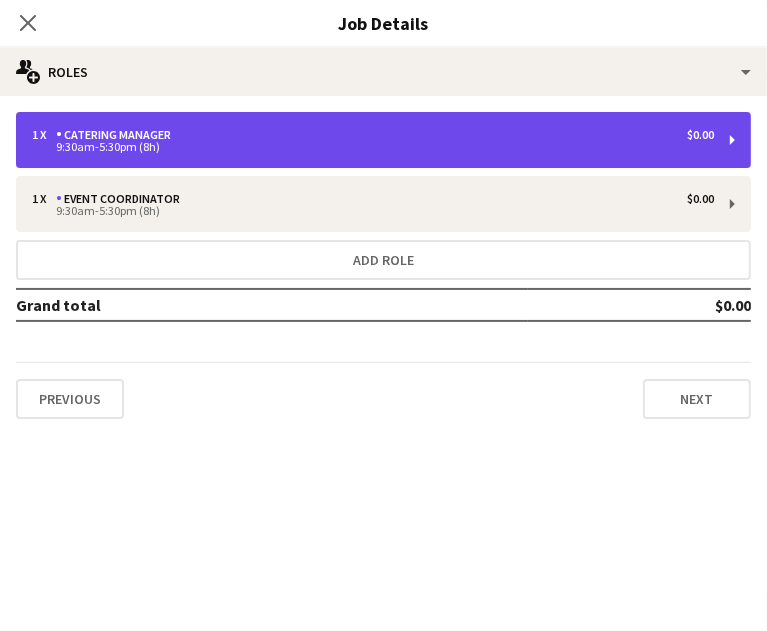 click on "1 x   Catering Manager   $0.00   9:30am-5:30pm (8h)" at bounding box center [383, 140] 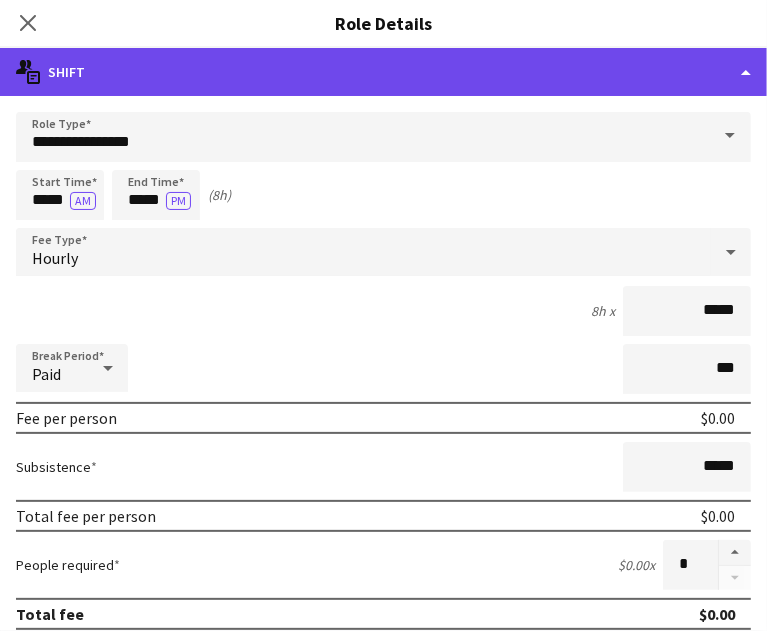 click on "multiple-actions-text
Shift" 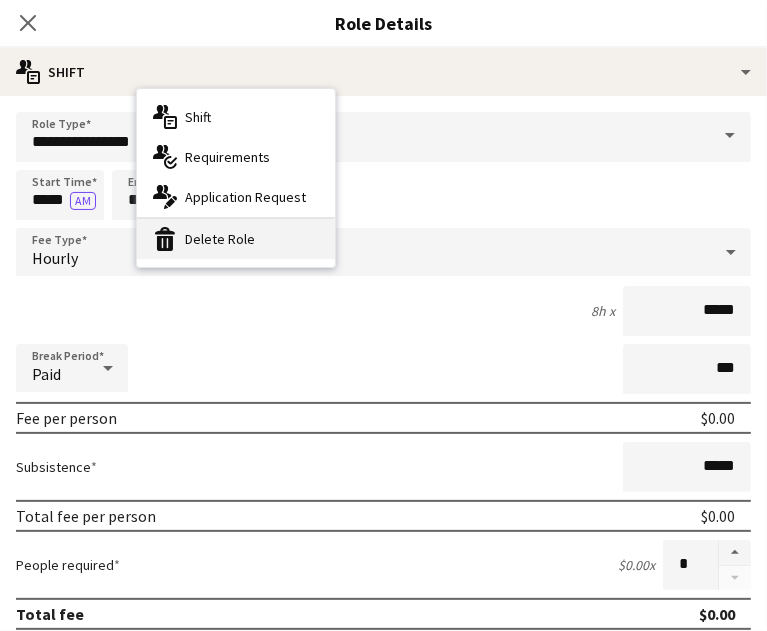 click on "bin-2
Delete Role" at bounding box center (236, 239) 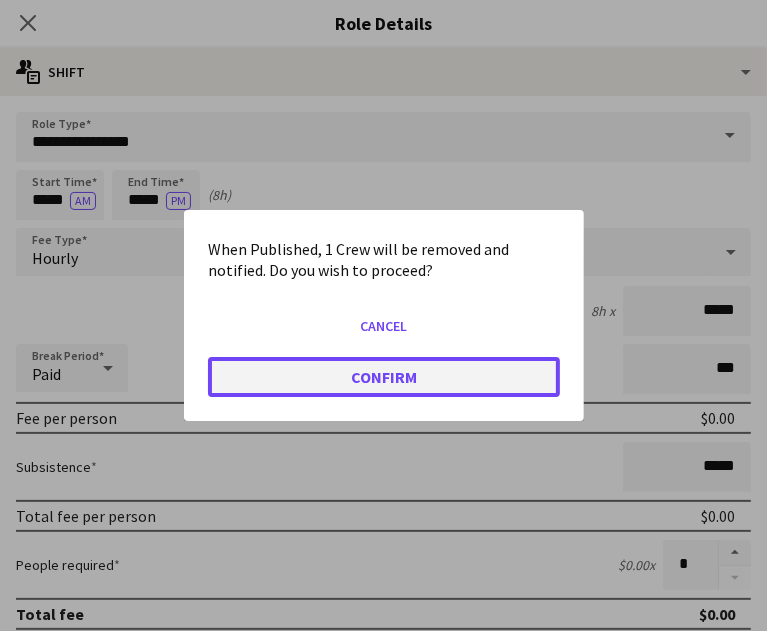 click on "Confirm" 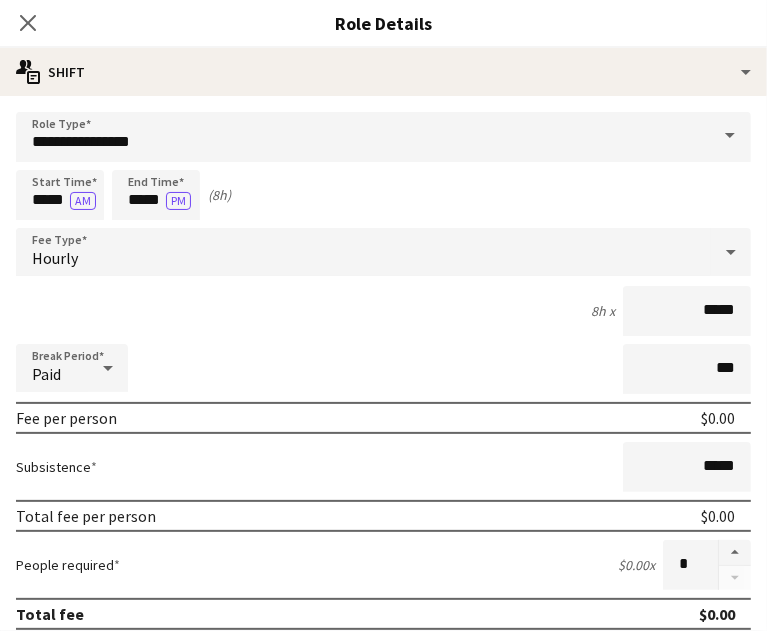 scroll, scrollTop: 785, scrollLeft: 0, axis: vertical 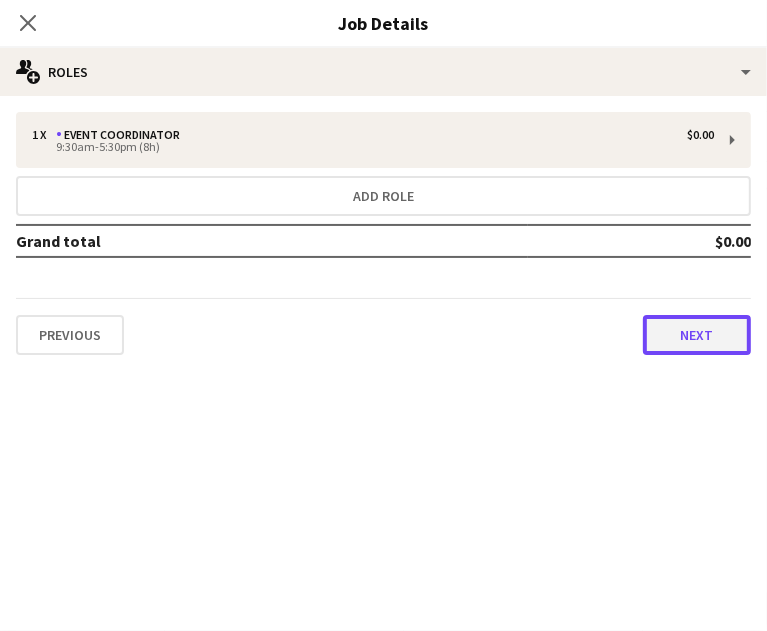 click on "Next" at bounding box center (697, 335) 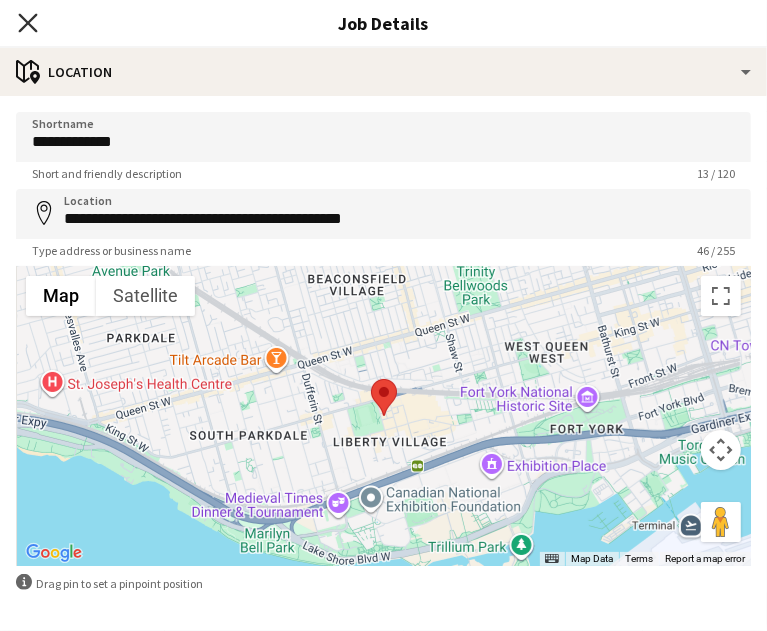 click 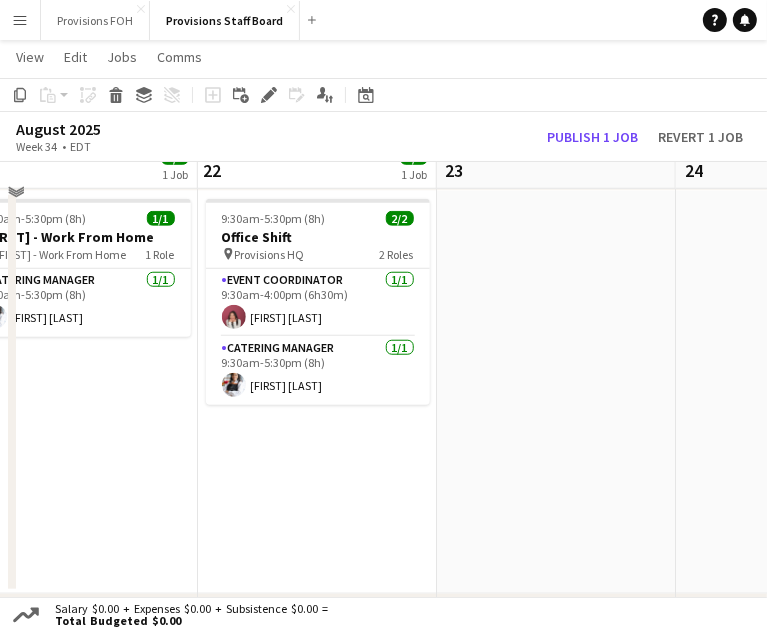 scroll, scrollTop: 0, scrollLeft: 518, axis: horizontal 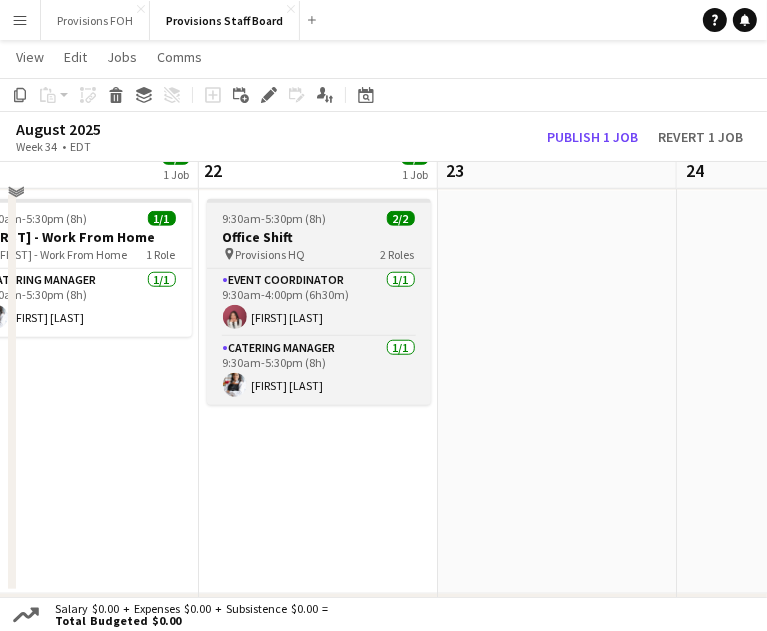 click on "Office Shift" at bounding box center (319, 237) 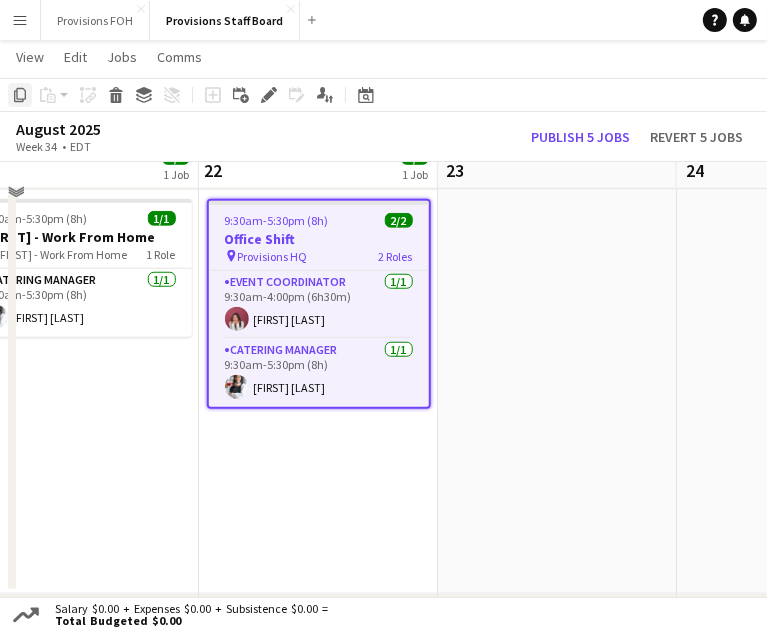 click 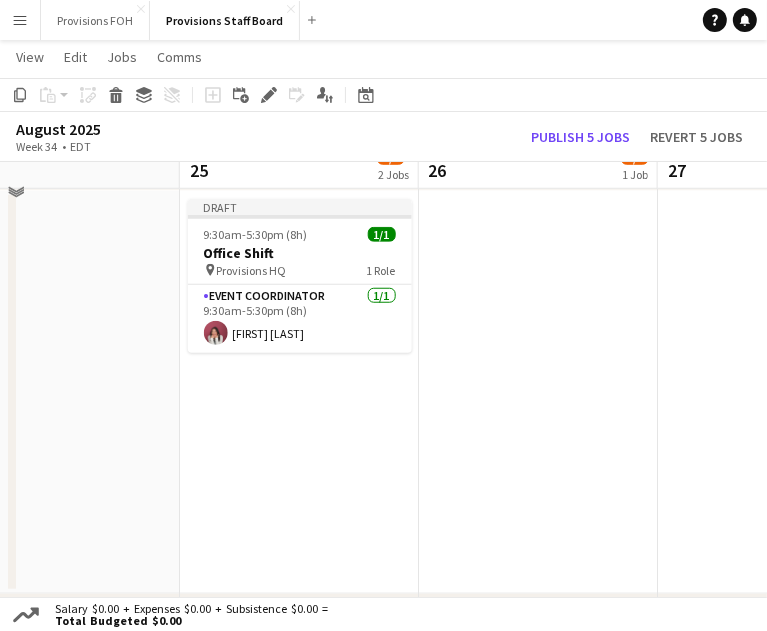 scroll, scrollTop: 0, scrollLeft: 783, axis: horizontal 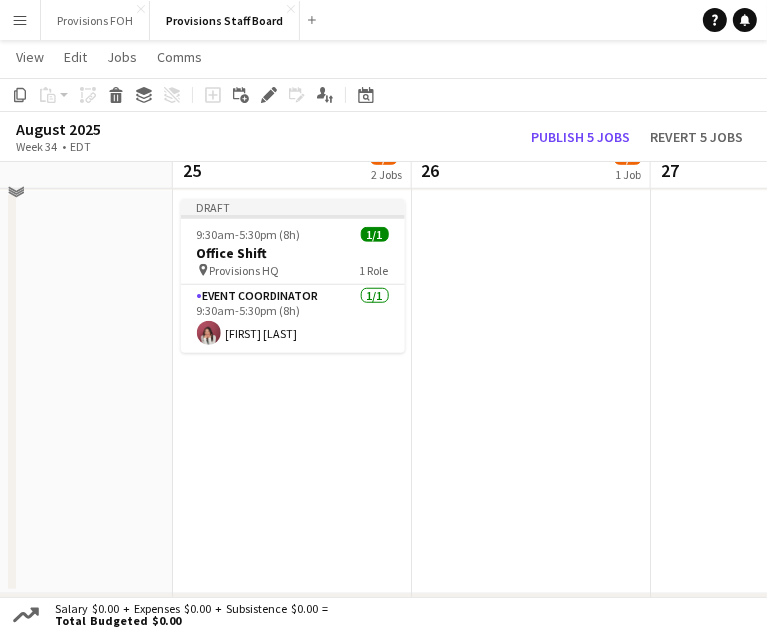click at bounding box center (531, 392) 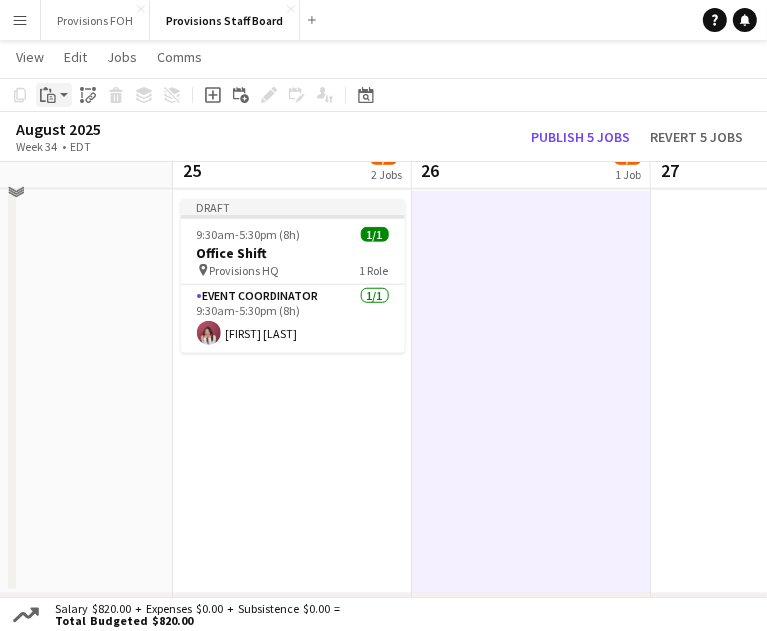 click on "Paste" at bounding box center (54, 95) 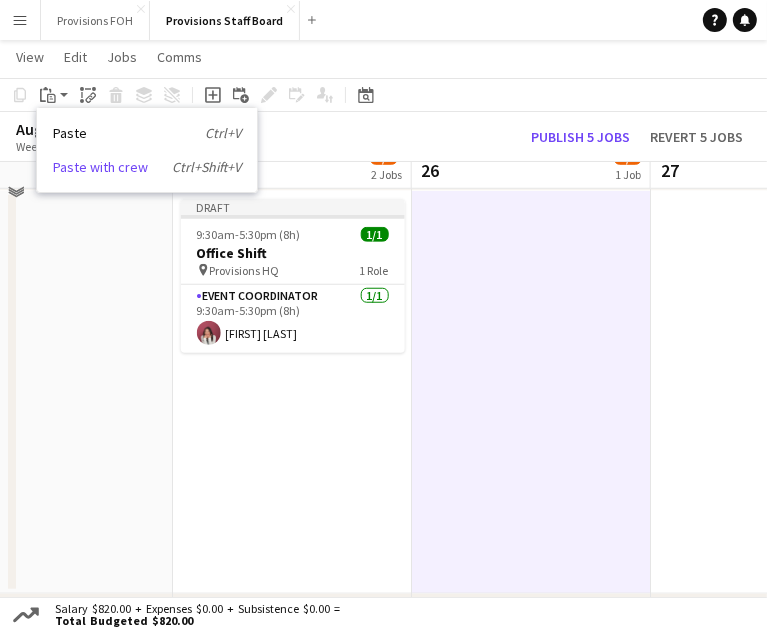 click on "Paste with crew  Ctrl+Shift+V" at bounding box center [147, 167] 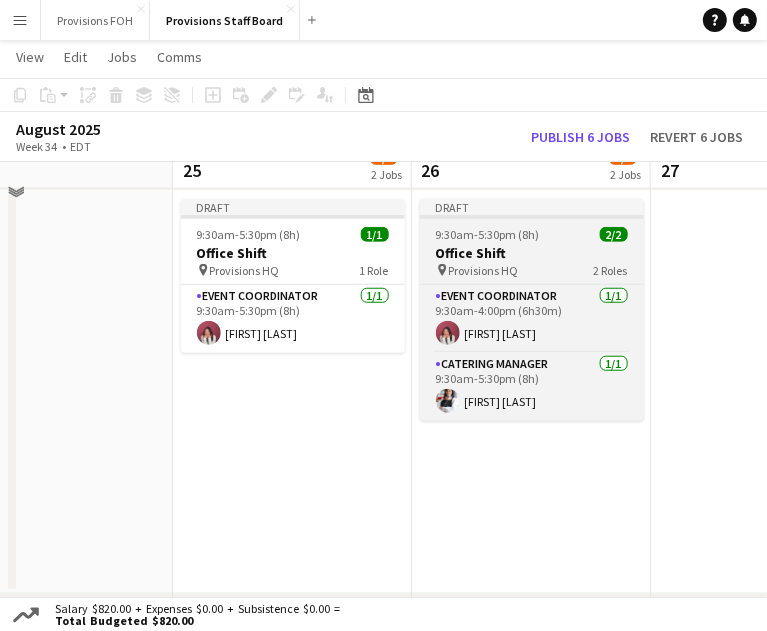 click on "Office Shift" at bounding box center [532, 253] 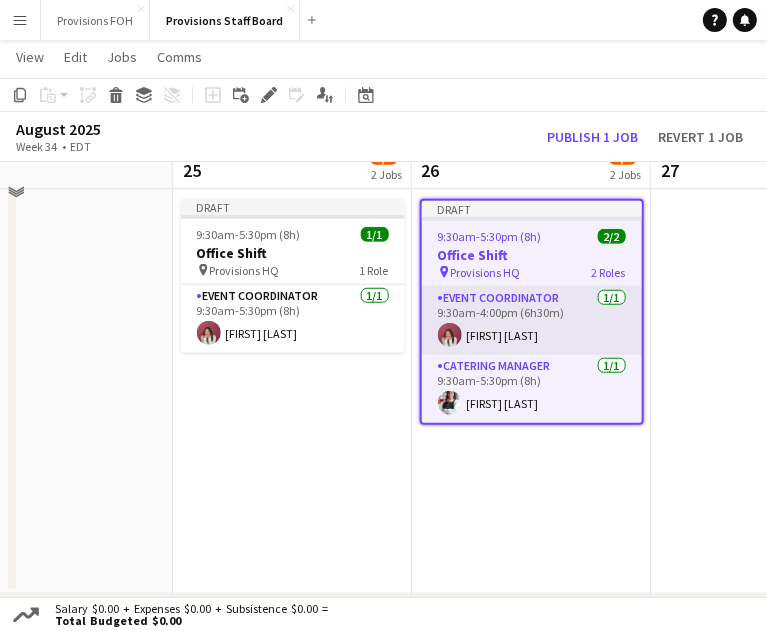 click on "Event Coordinator   1/1   9:30am-4:00pm (6h30m)
[FIRST] [LAST]" at bounding box center (532, 321) 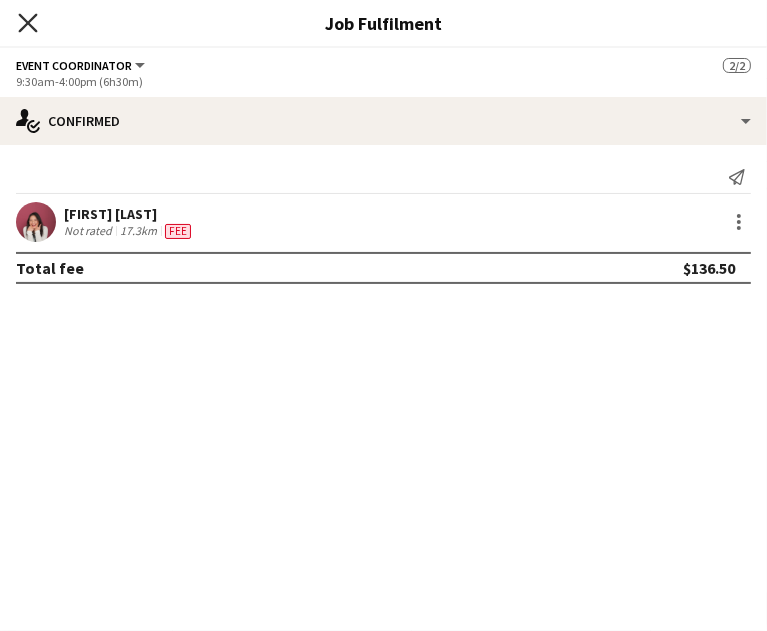 click 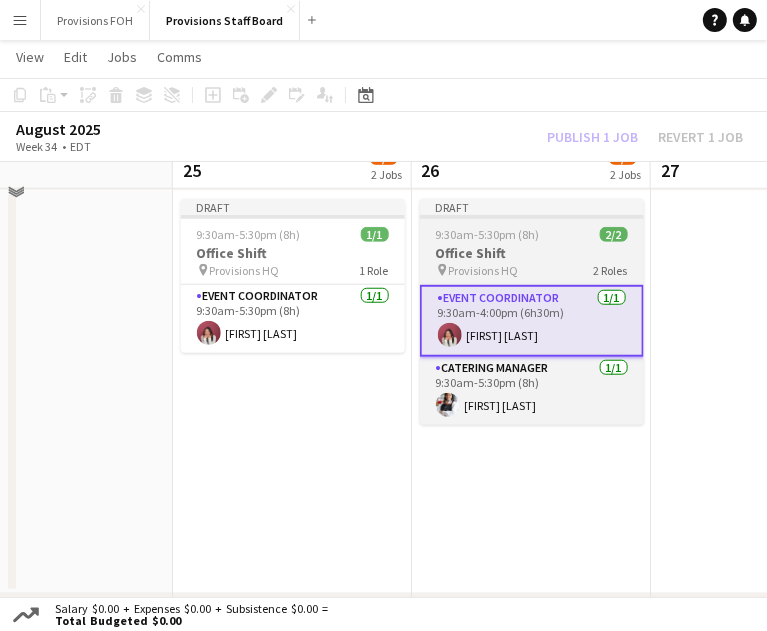 click on "9:30am-5:30pm (8h)" at bounding box center (488, 234) 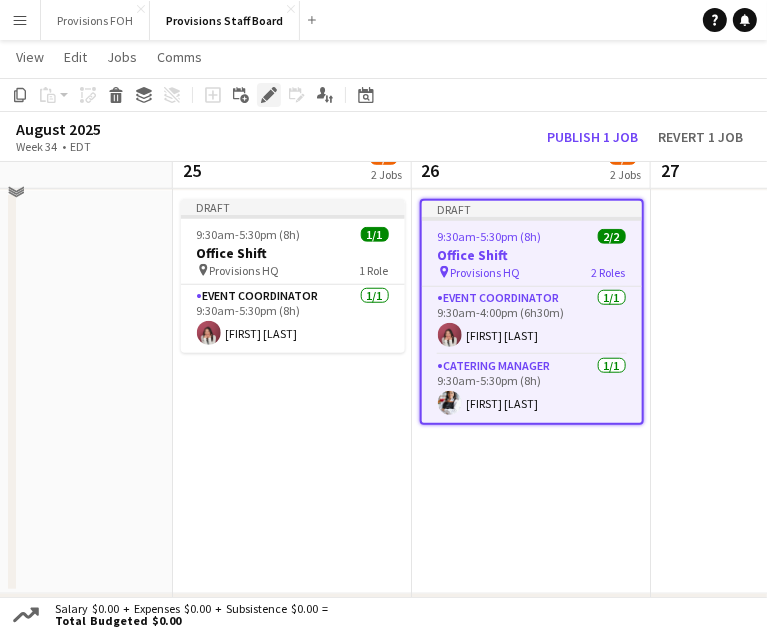 click 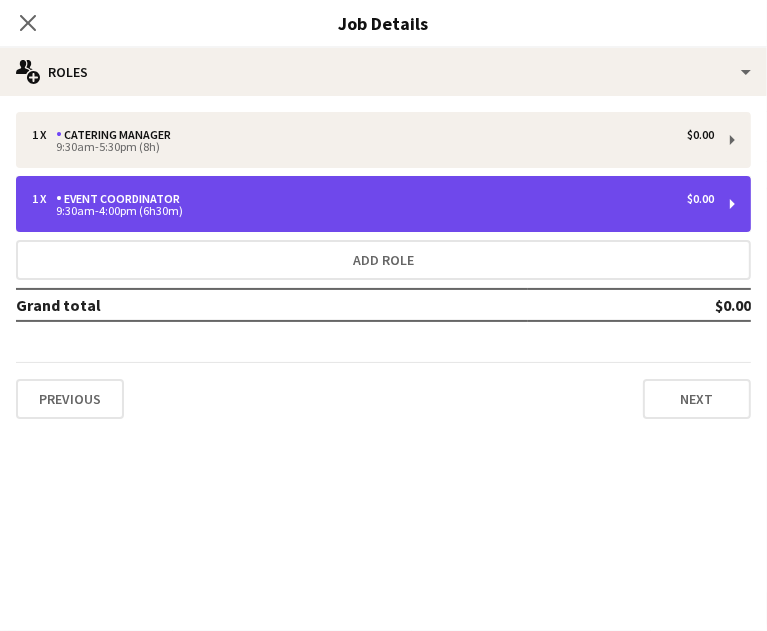 click on "1 x   Event Coordinator   $0.00   9:30am-4:00pm (6h30m)" at bounding box center (383, 204) 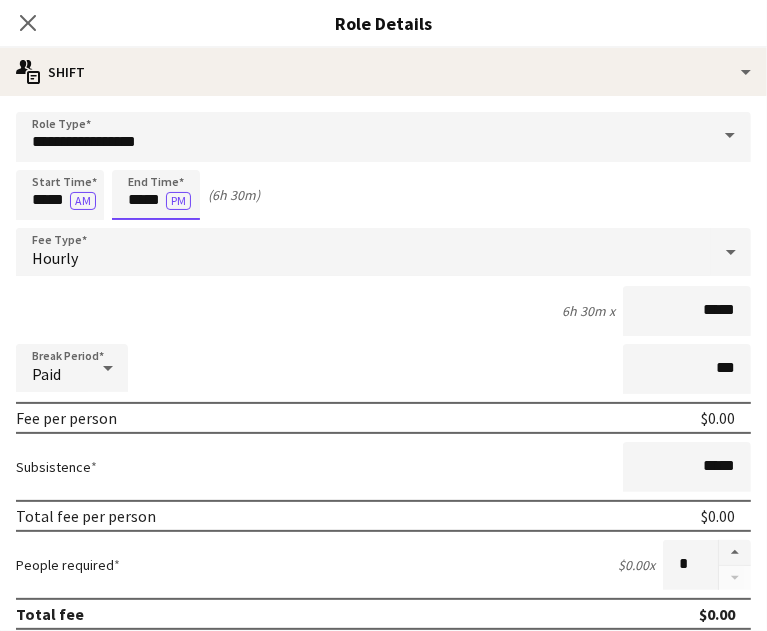 click on "*****" at bounding box center [156, 195] 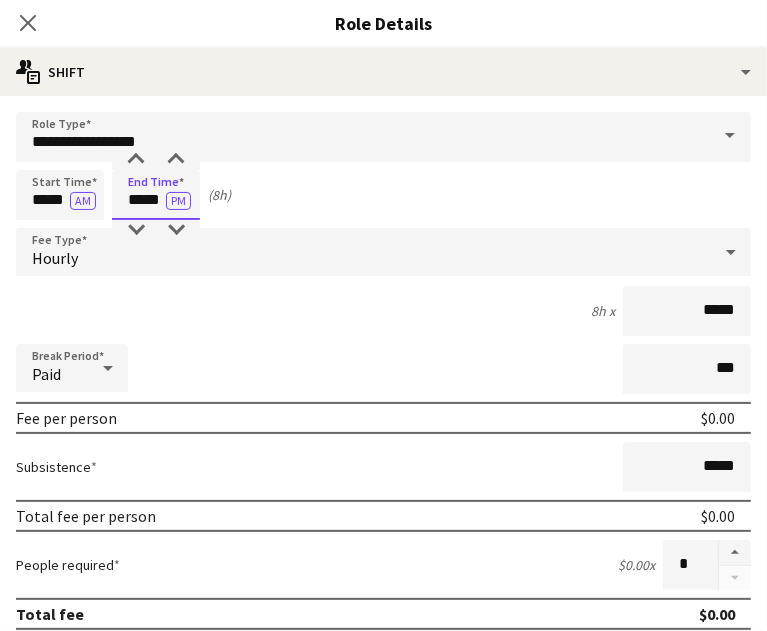 type on "*****" 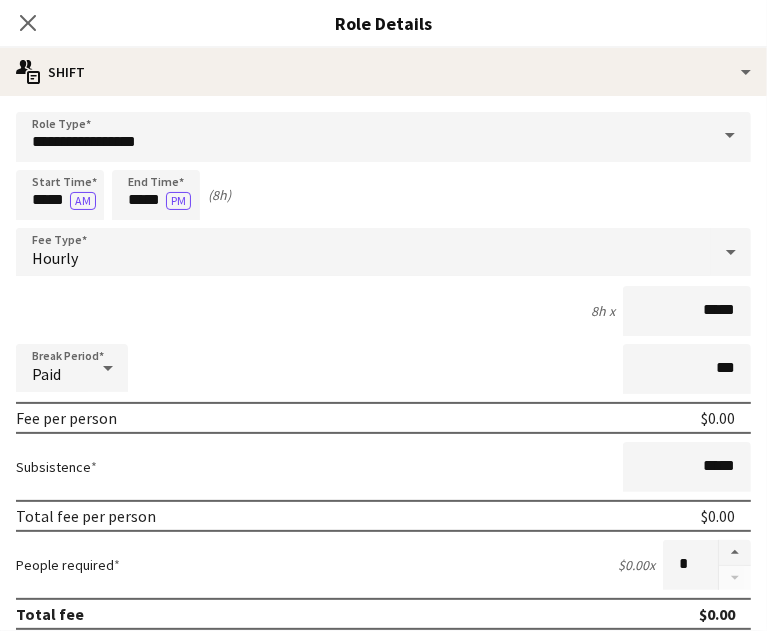 click on "Next" at bounding box center [697, 399] 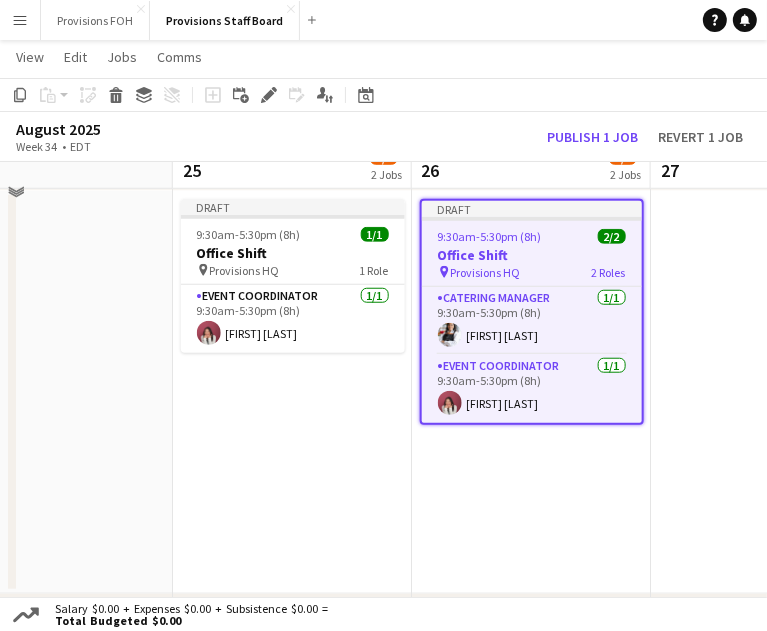 click on "9:30am-5:30pm (8h)    2/2" at bounding box center (532, 236) 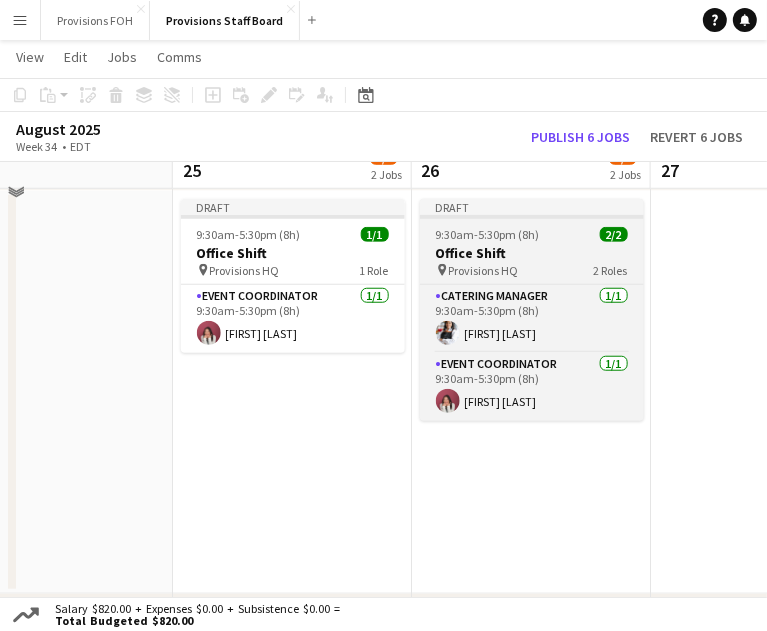 click on "9:30am-5:30pm (8h)    2/2" at bounding box center [532, 234] 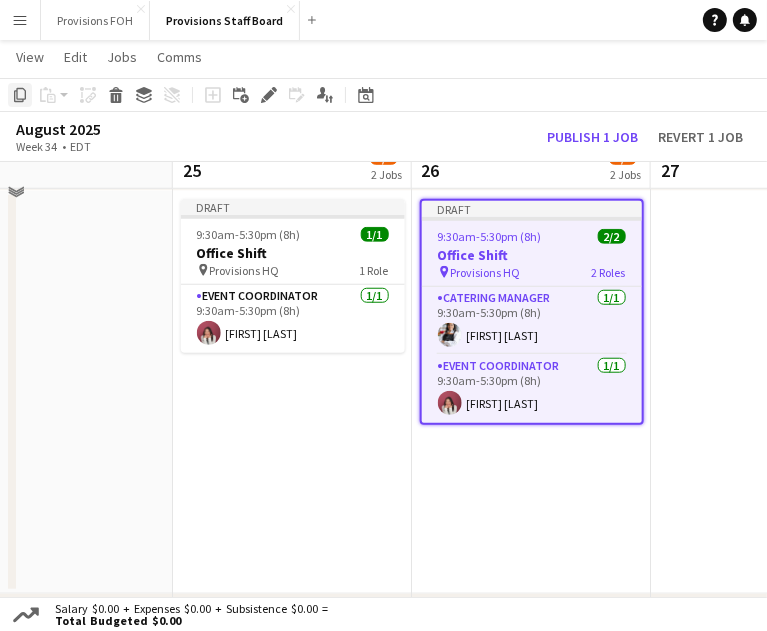 click on "Copy" 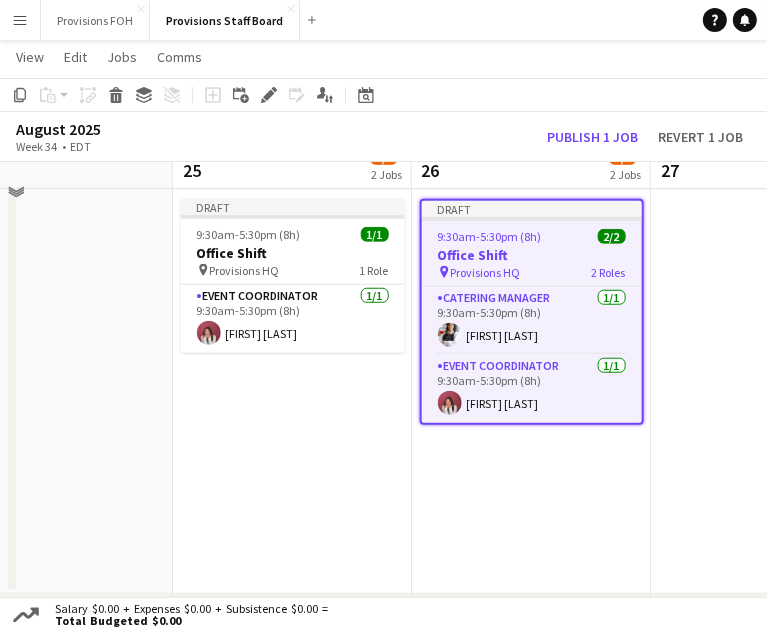 click at bounding box center [770, 392] 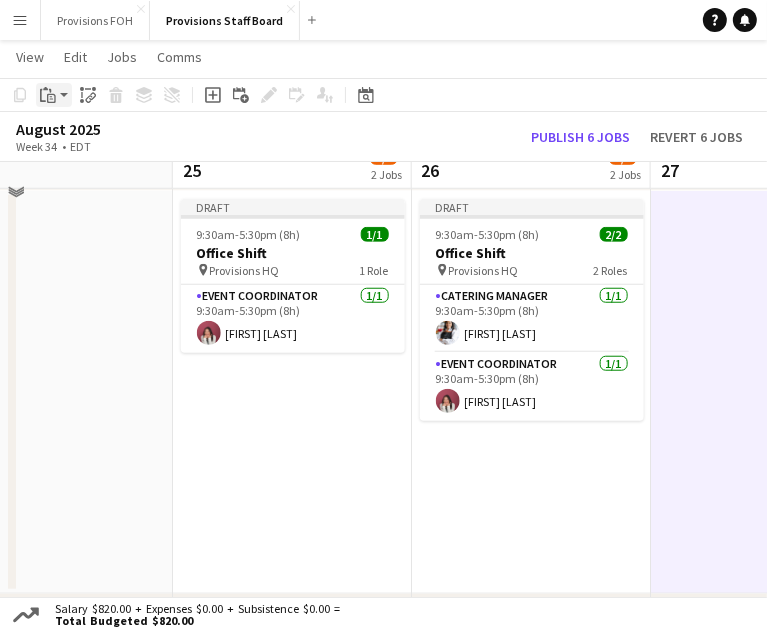 click 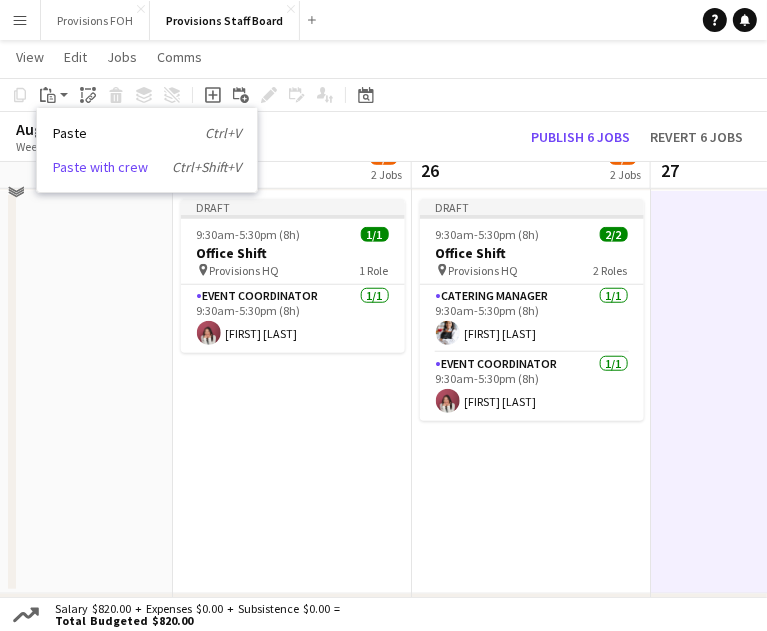 click on "Paste with crew  Ctrl+Shift+V" at bounding box center (147, 167) 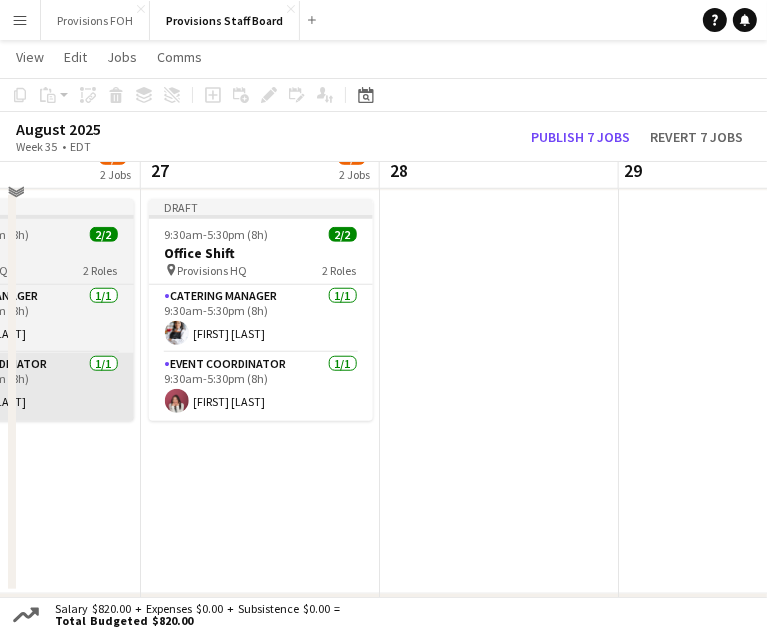 scroll, scrollTop: 0, scrollLeft: 819, axis: horizontal 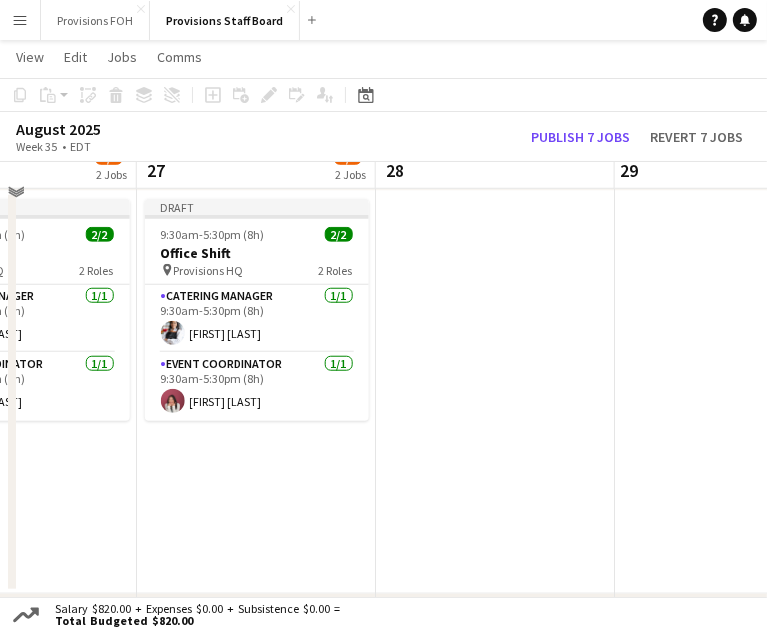 click at bounding box center (495, 392) 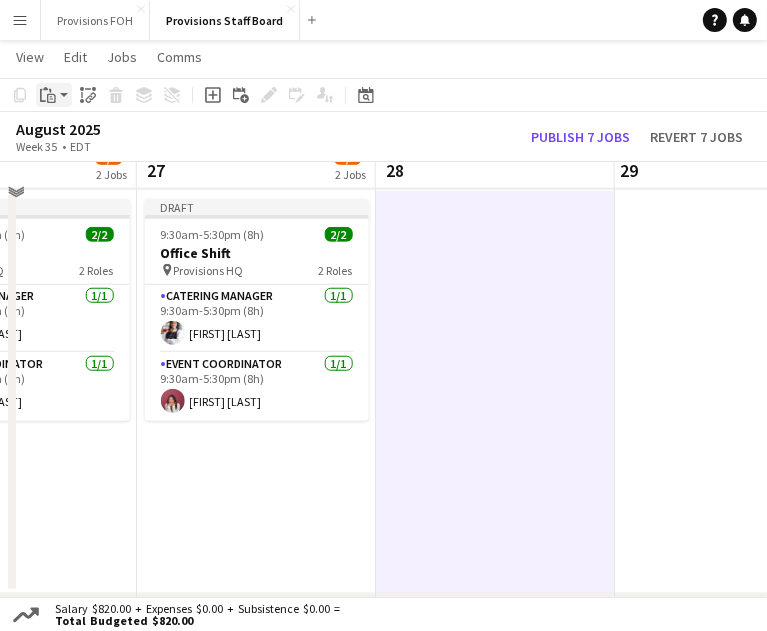 click on "Paste" at bounding box center [48, 95] 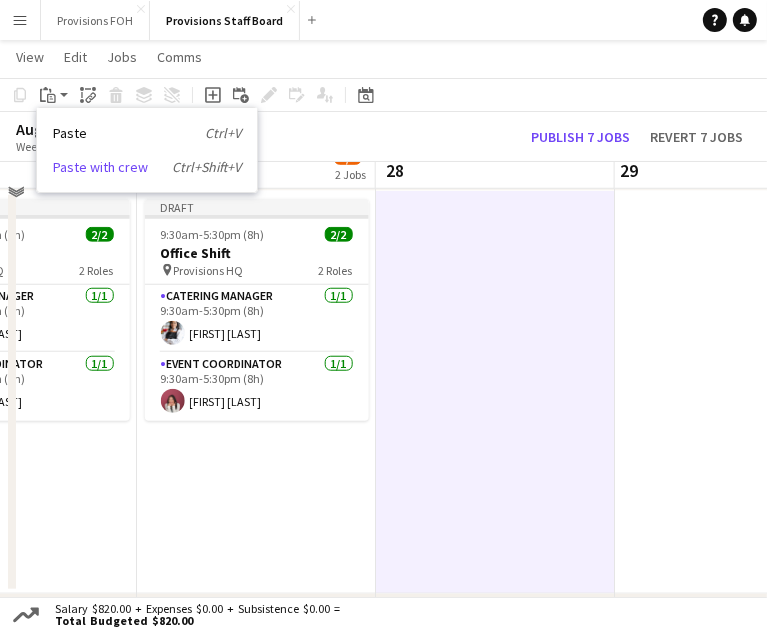 click on "Paste with crew  Ctrl+Shift+V" at bounding box center [147, 167] 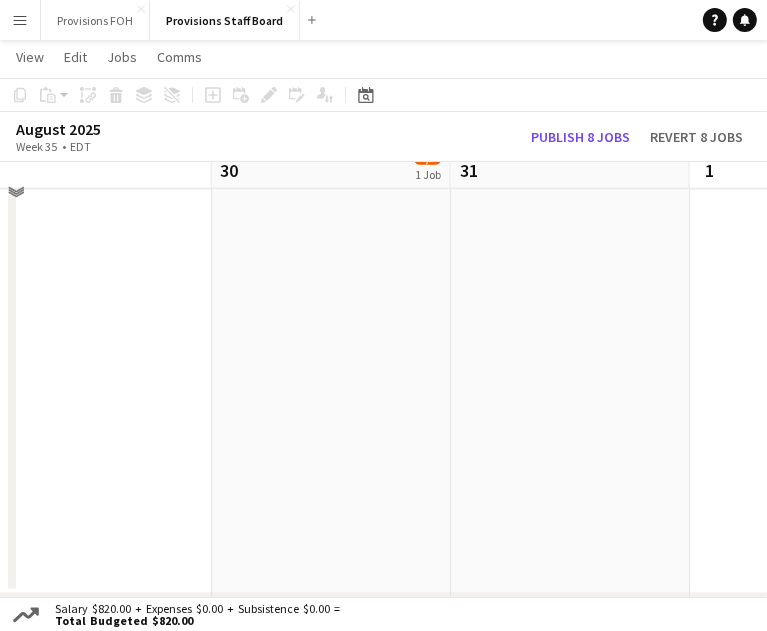 scroll, scrollTop: 0, scrollLeft: 594, axis: horizontal 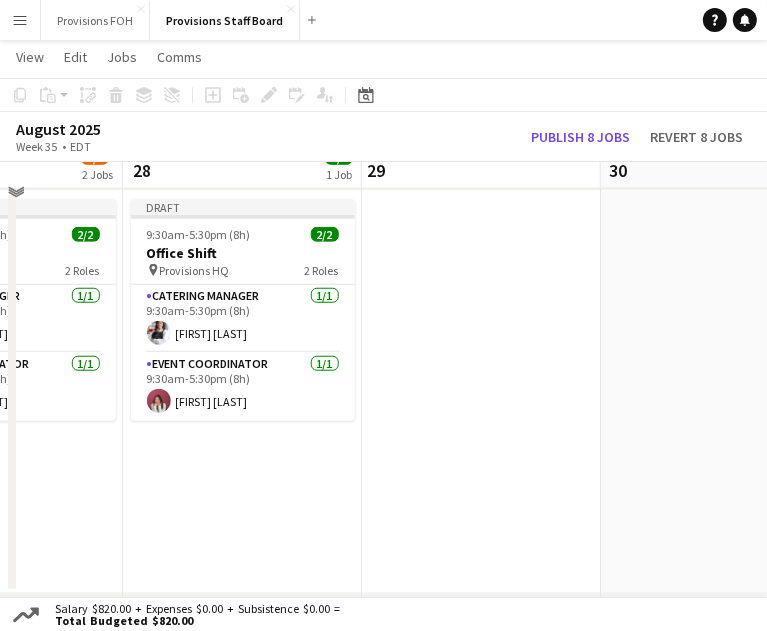 click at bounding box center [481, 392] 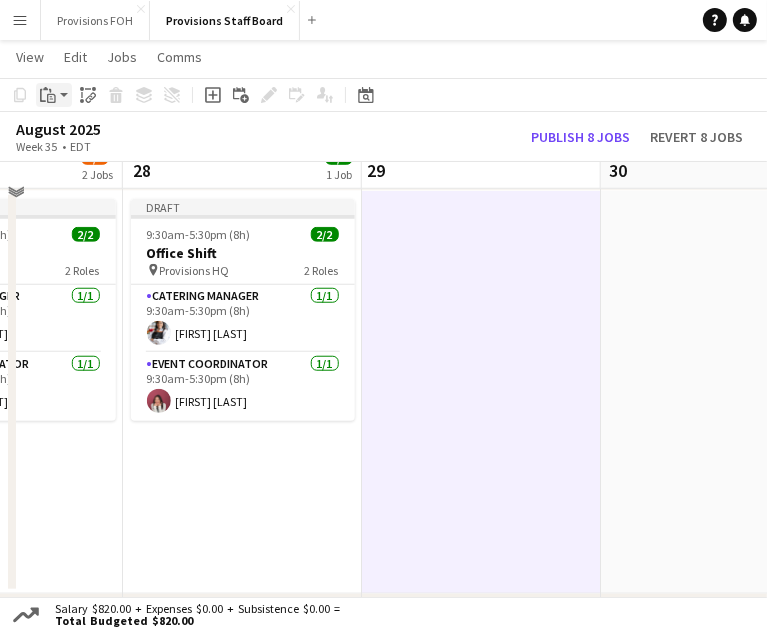 click on "Paste" at bounding box center [54, 95] 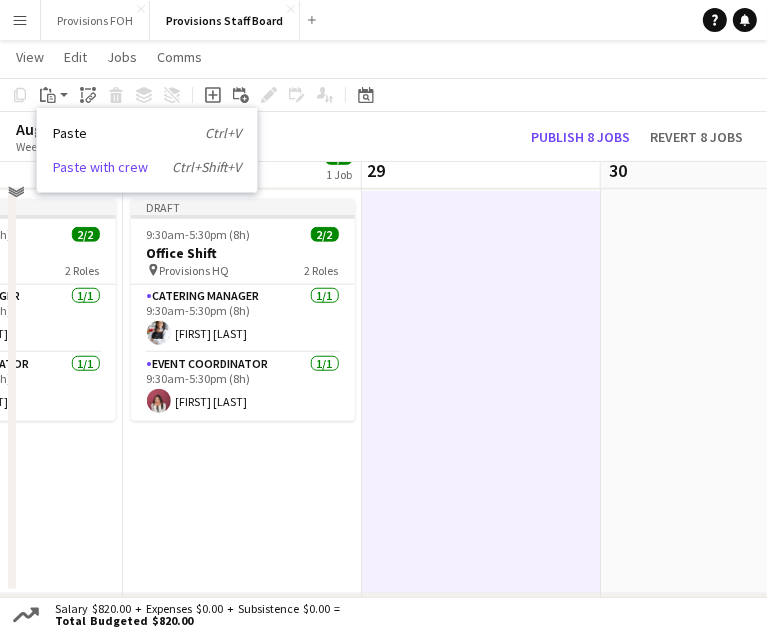 click on "Paste with crew  Ctrl+Shift+V" at bounding box center [147, 167] 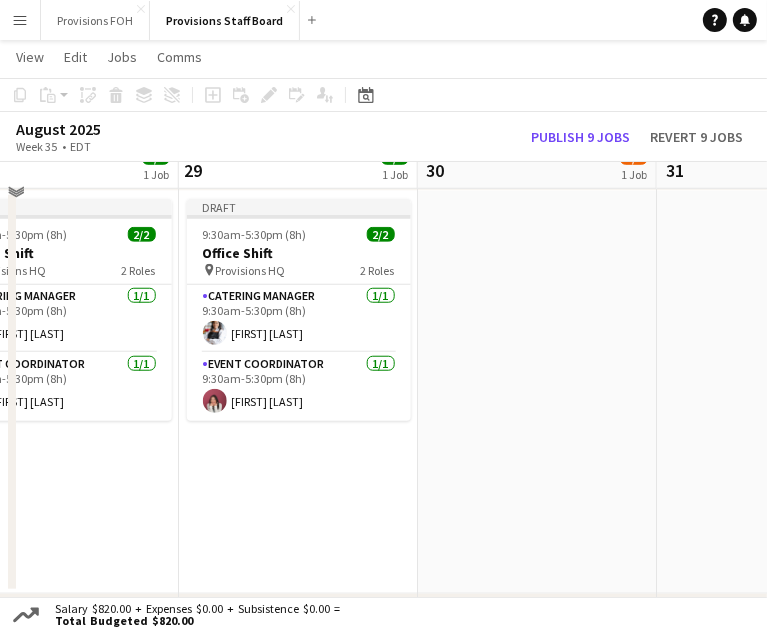 scroll, scrollTop: 0, scrollLeft: 780, axis: horizontal 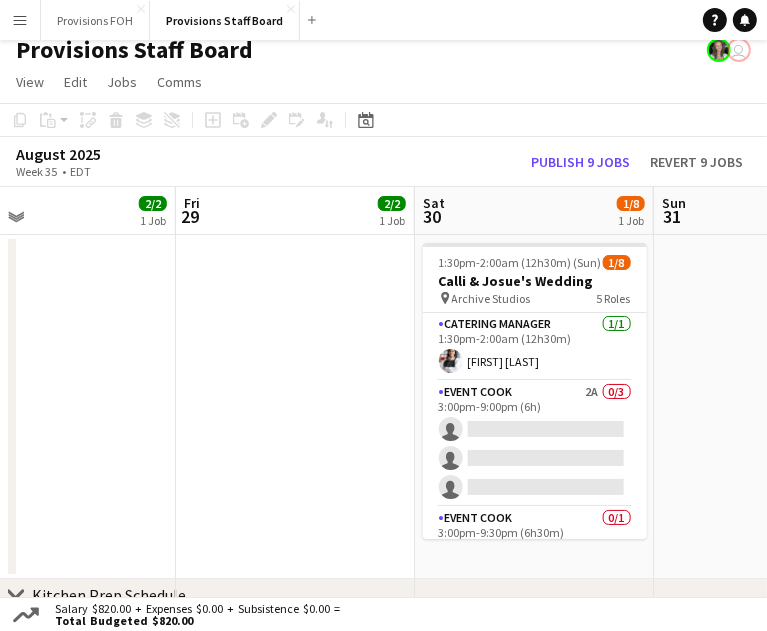 click on "View  Day view expanded Day view collapsed Month view Date picker Jump to today Expand Linked Jobs Collapse Linked Jobs  Edit  Copy Ctrl+C  Paste  Without Crew Ctrl+V With Crew Ctrl+Shift+V Paste as linked job  Group  Group Ungroup  Jobs  New Job Edit Job Delete Job New Linked Job Edit Linked Jobs Job fulfilment Promote Role Copy Role URL  Comms  Notify confirmed crew Create chat" 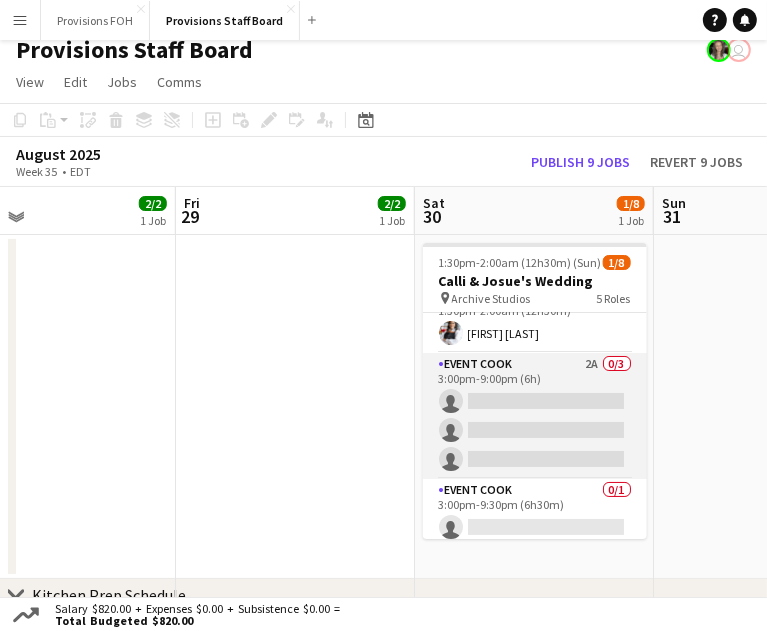 scroll, scrollTop: 0, scrollLeft: 0, axis: both 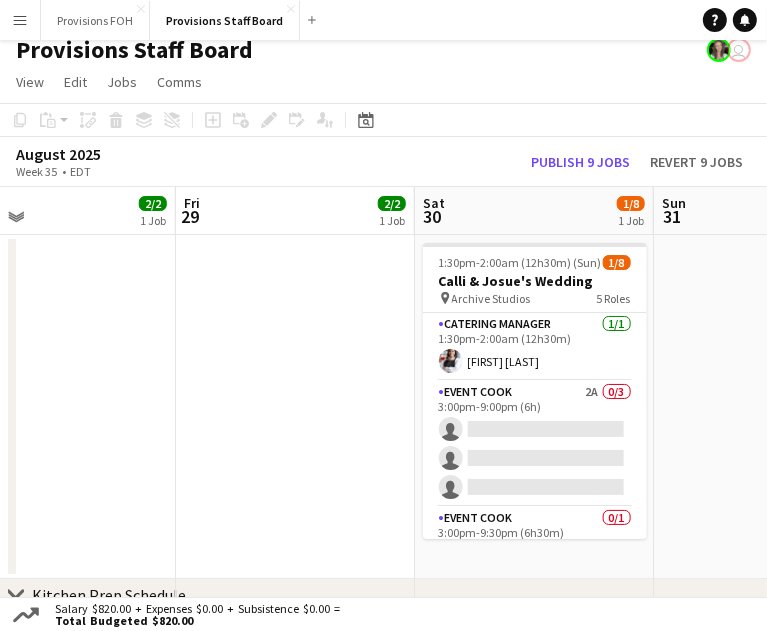click at bounding box center (295, 407) 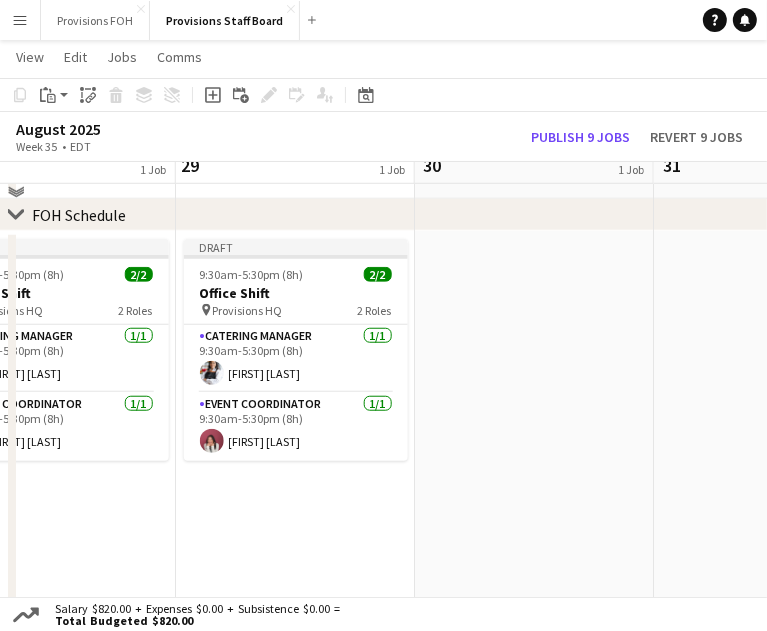 scroll, scrollTop: 740, scrollLeft: 0, axis: vertical 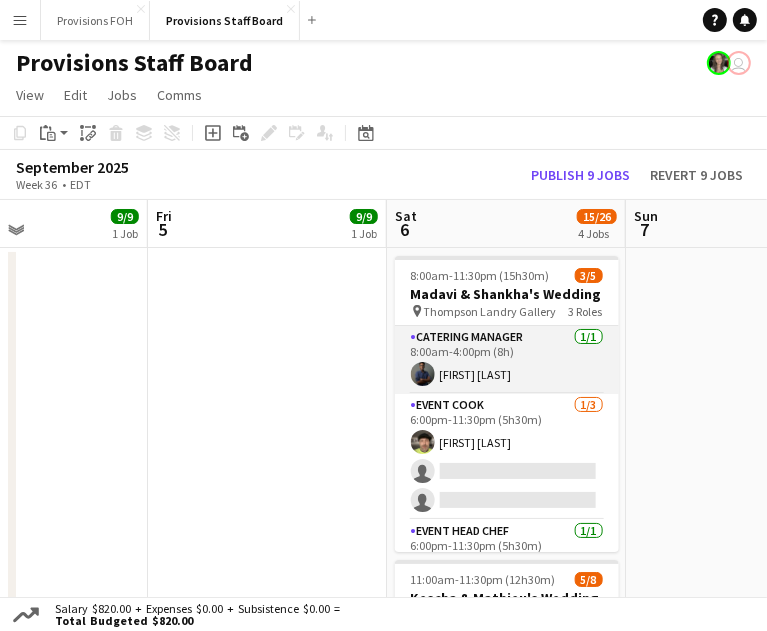 click on "Catering Manager   1/1   8:00am-4:00pm (8h)
[FIRST] [LAST]" at bounding box center [507, 360] 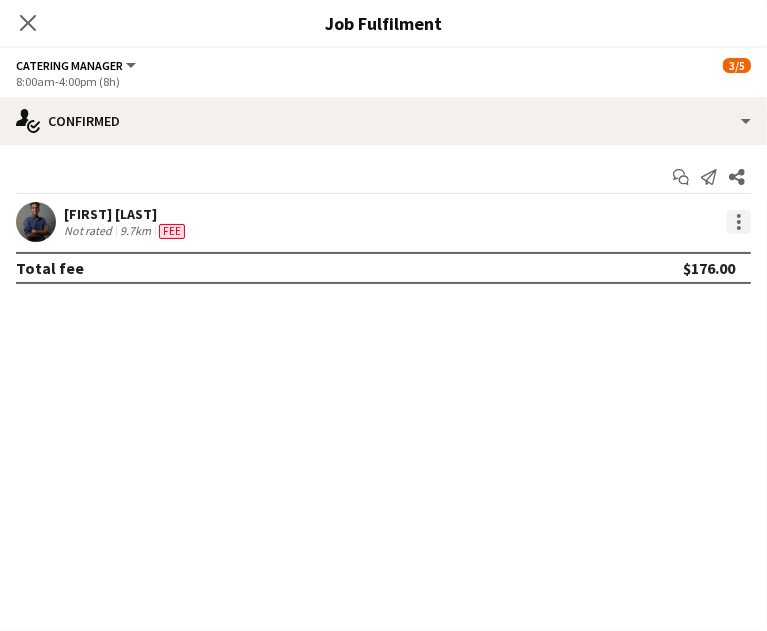 click at bounding box center (739, 222) 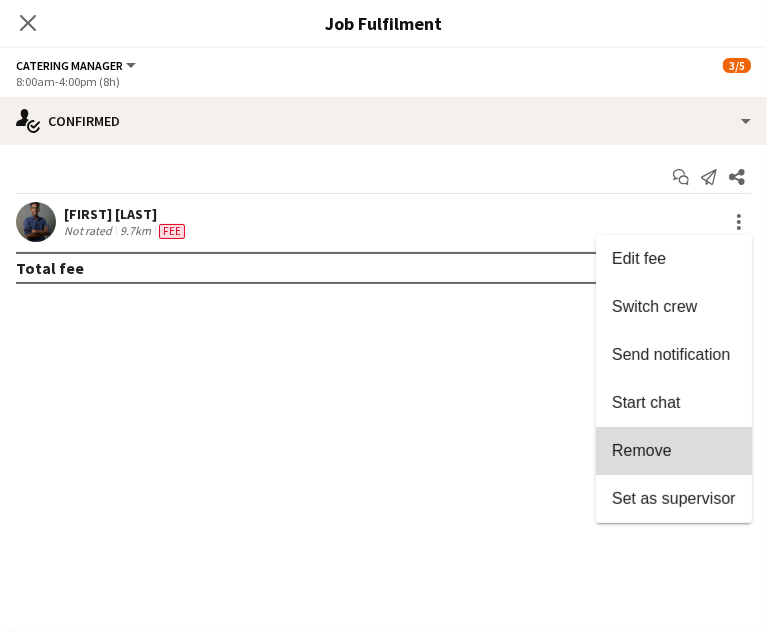 click on "Remove" at bounding box center [642, 450] 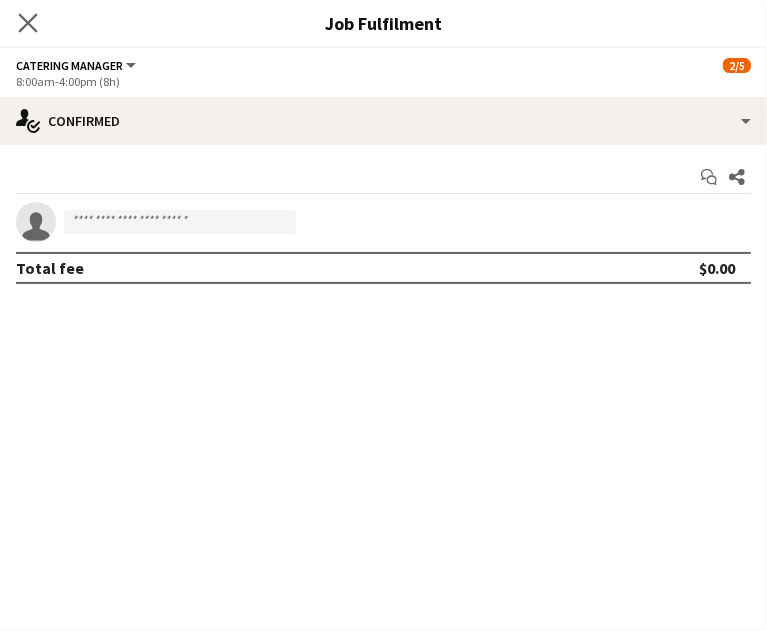 click on "Close pop-in" 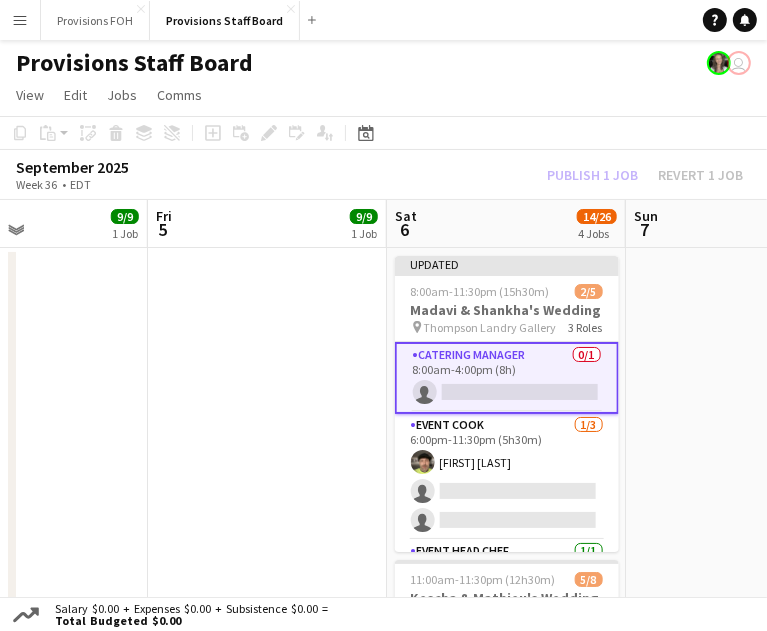 click on "Catering Manager   0/1   8:00am-4:00pm (8h)
single-neutral-actions" at bounding box center (507, 378) 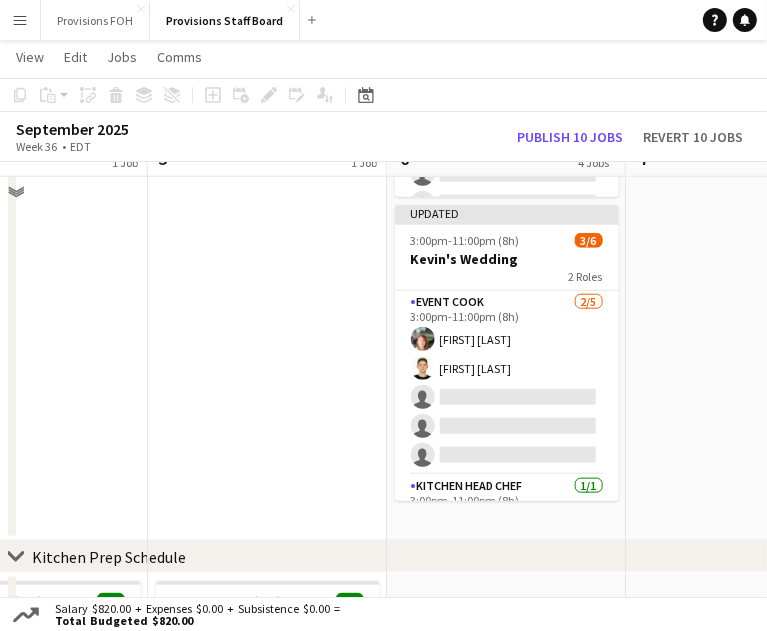 scroll, scrollTop: 898, scrollLeft: 0, axis: vertical 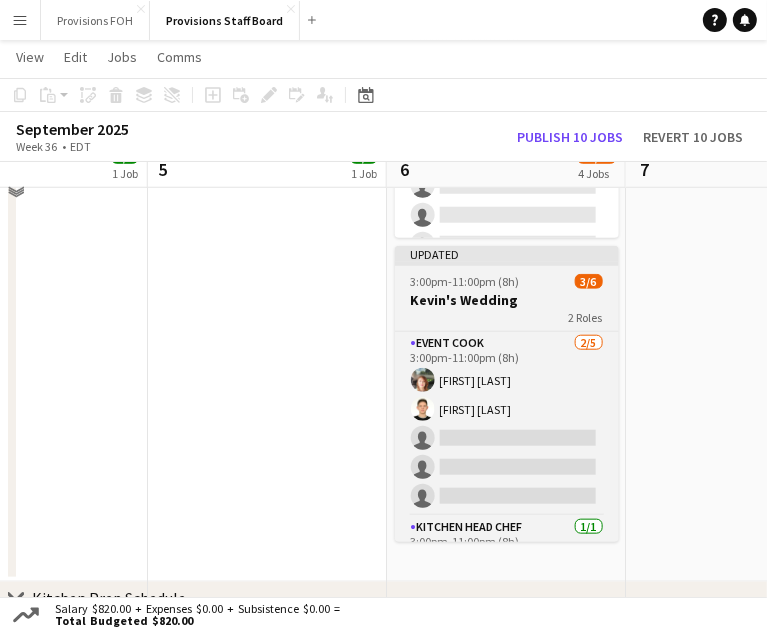 click on "Kevin's Wedding" at bounding box center [507, 300] 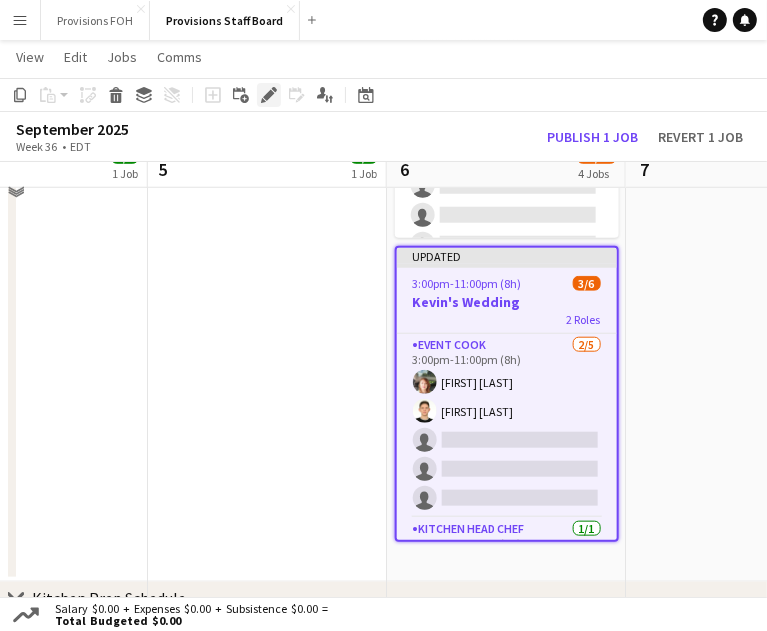 click on "Edit" 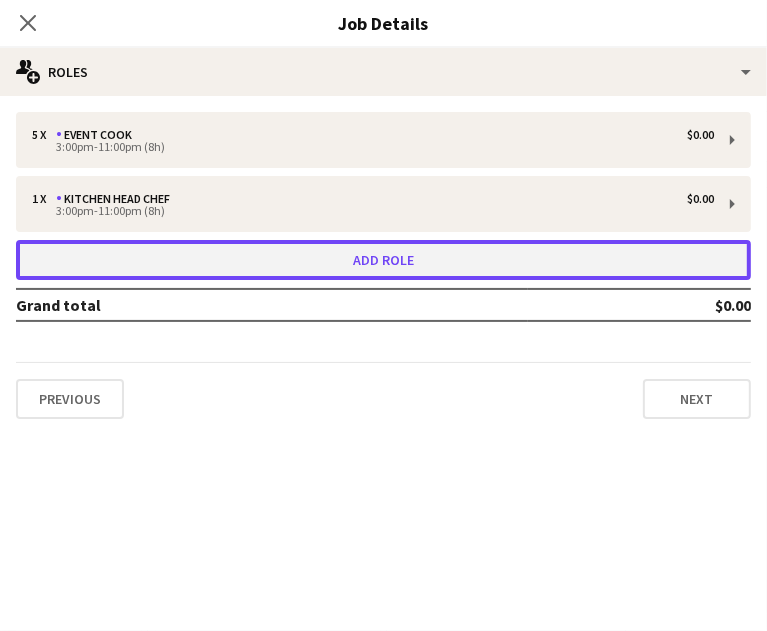 click on "Add role" at bounding box center [383, 260] 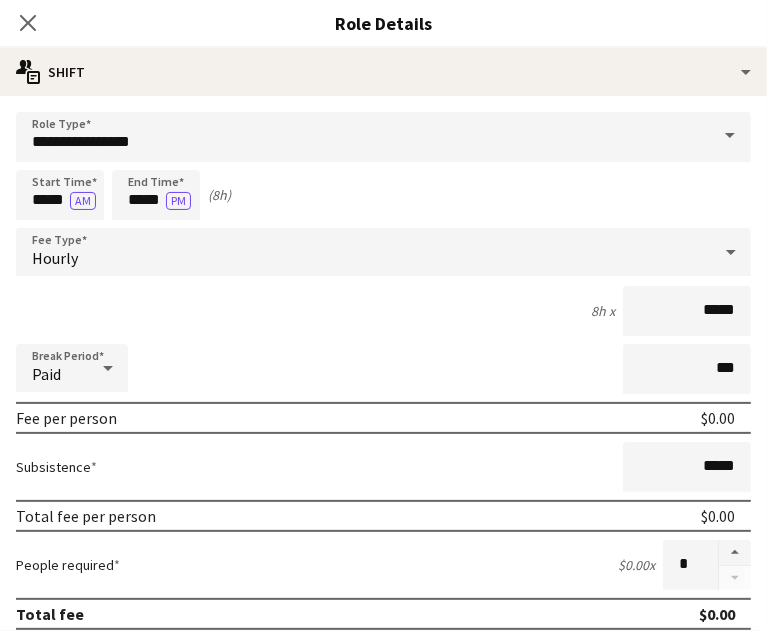 click on "Close pop-in" 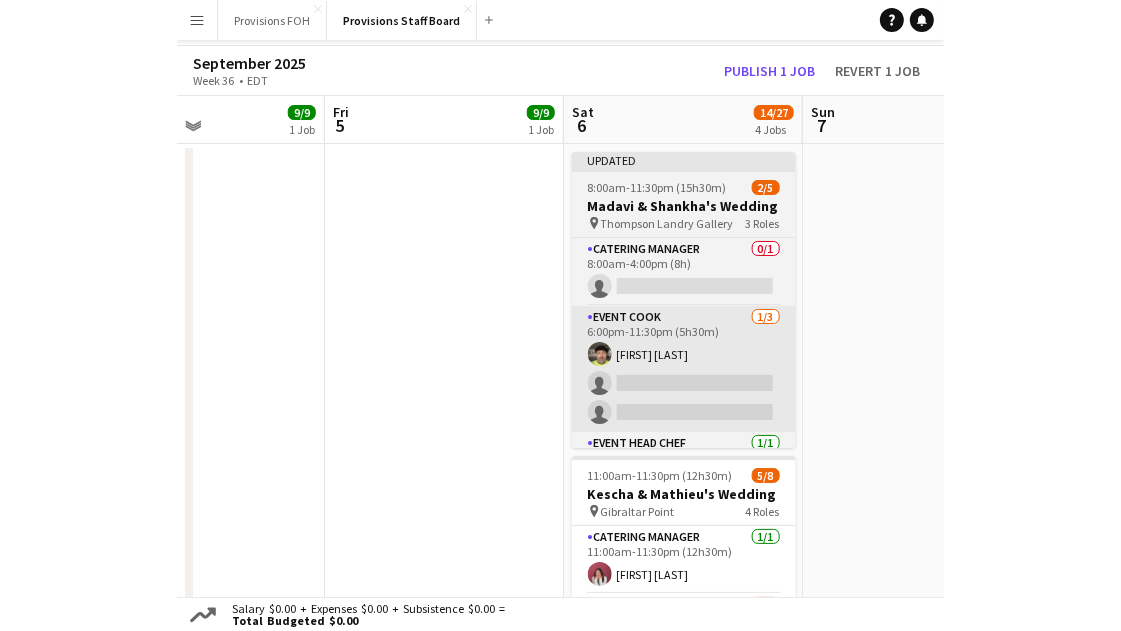 scroll, scrollTop: 0, scrollLeft: 0, axis: both 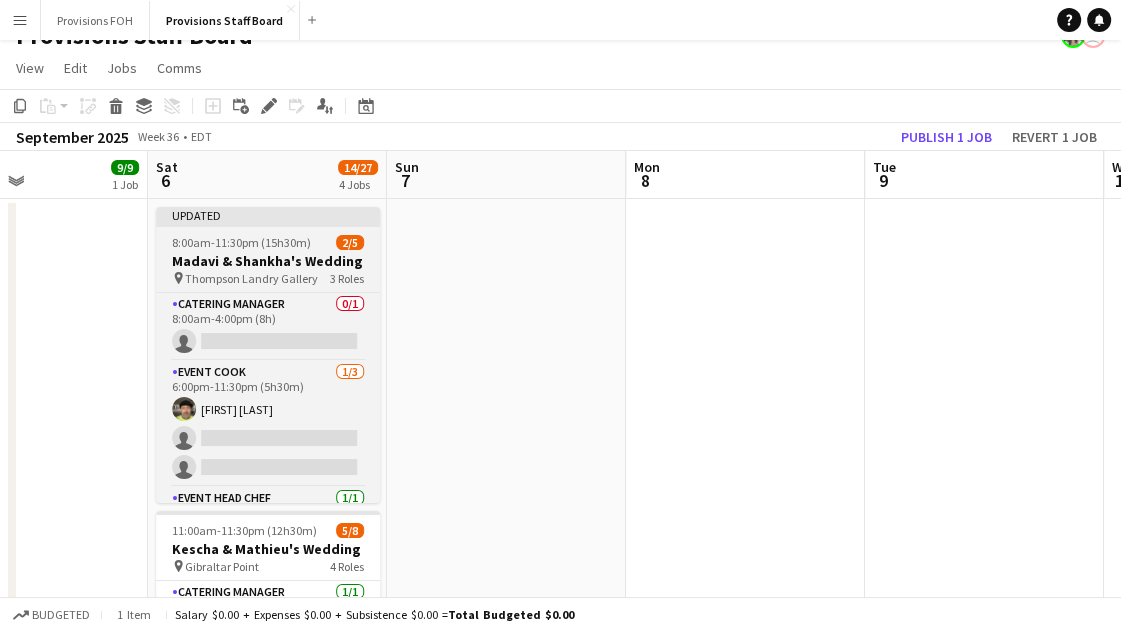 click on "8:00am-11:30pm (15h30m)" at bounding box center (241, 242) 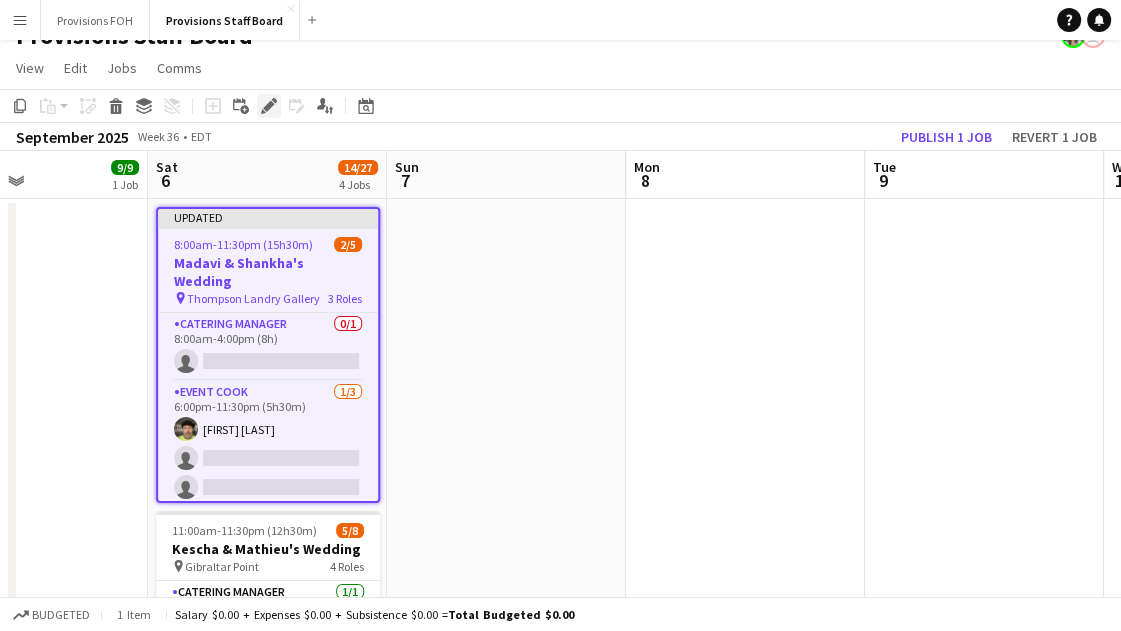 click on "Edit" 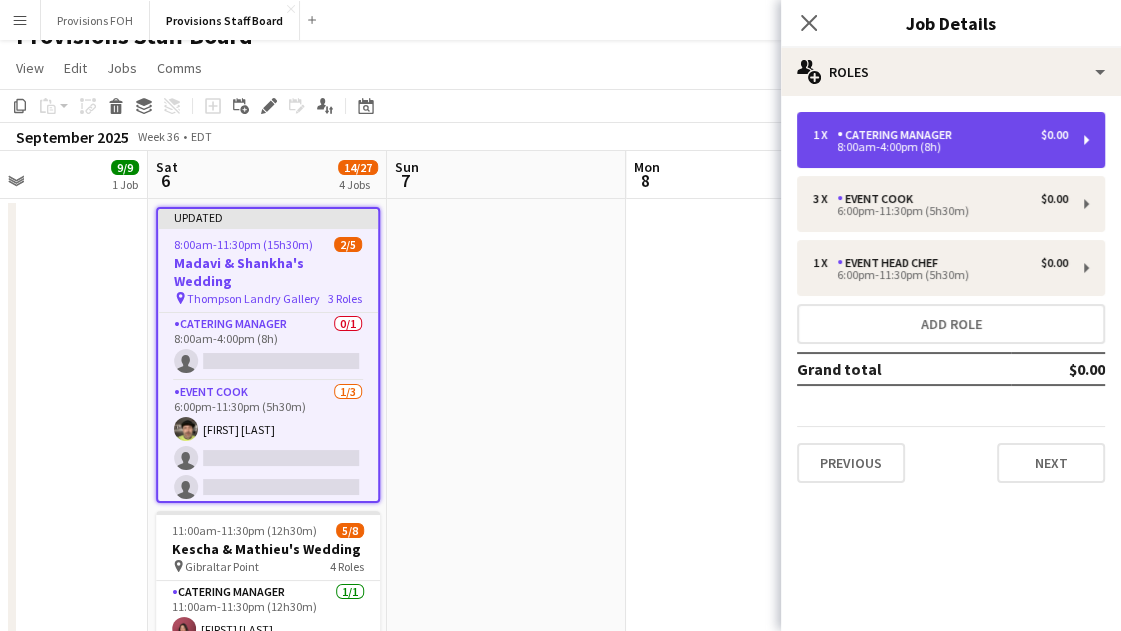 click on "1 x   Catering Manager   $0.00   8:00am-4:00pm (8h)" at bounding box center (951, 140) 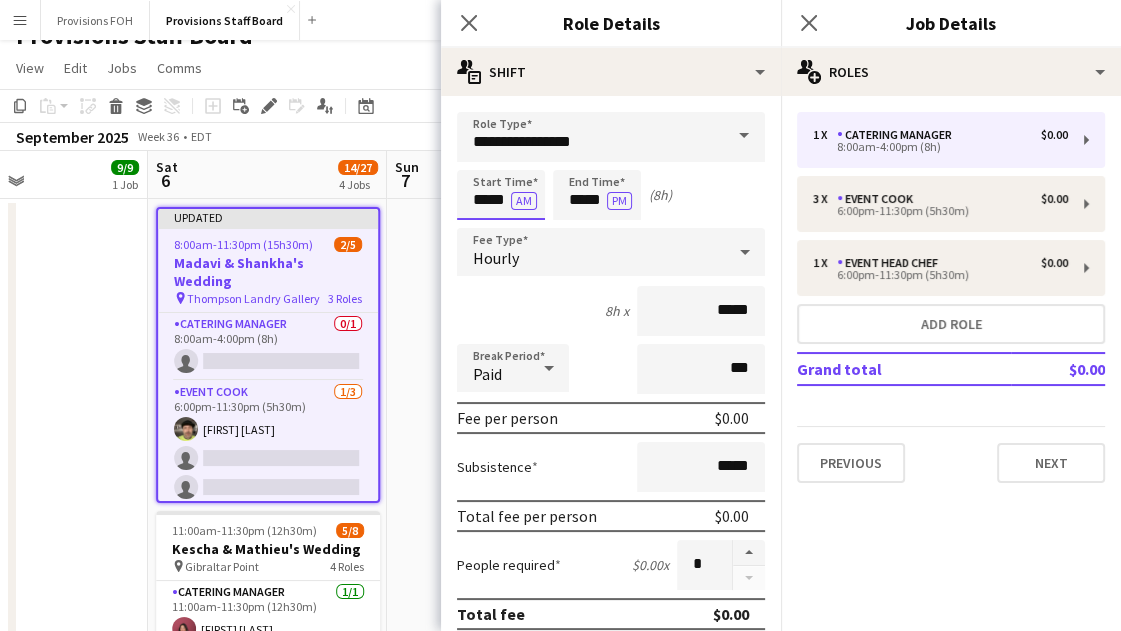 click on "*****" at bounding box center [501, 195] 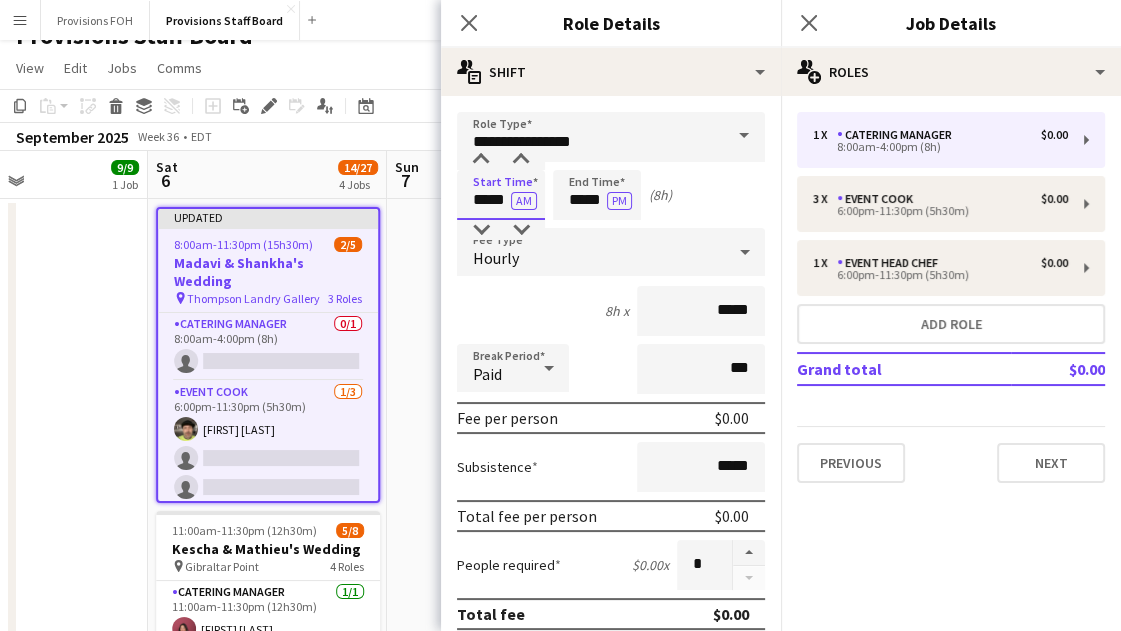 click on "*****" at bounding box center (501, 195) 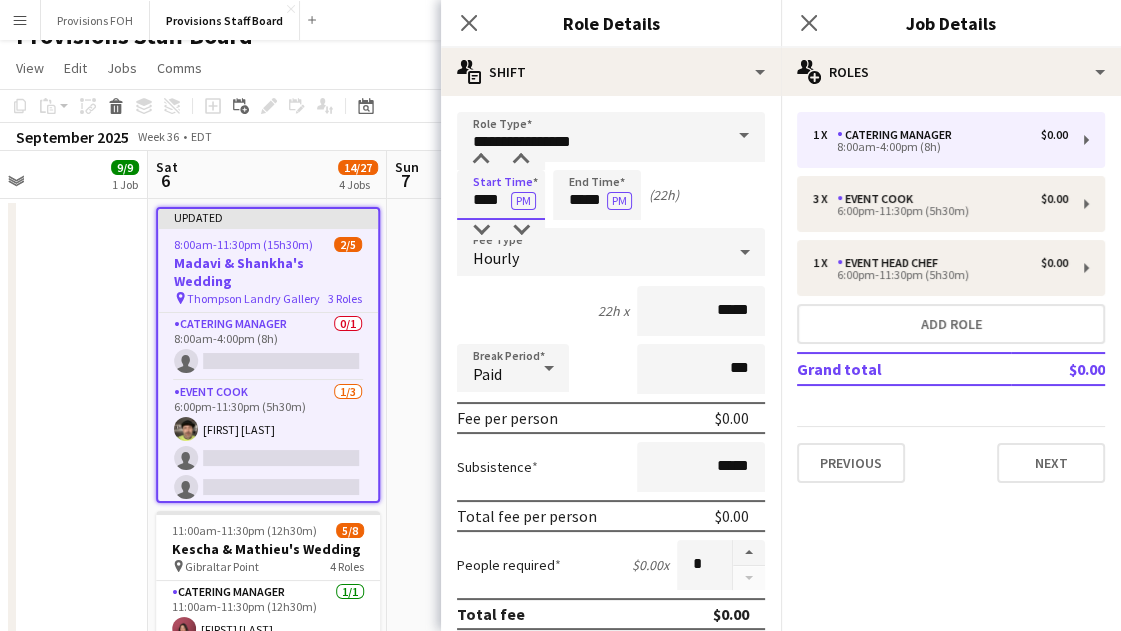 type on "****" 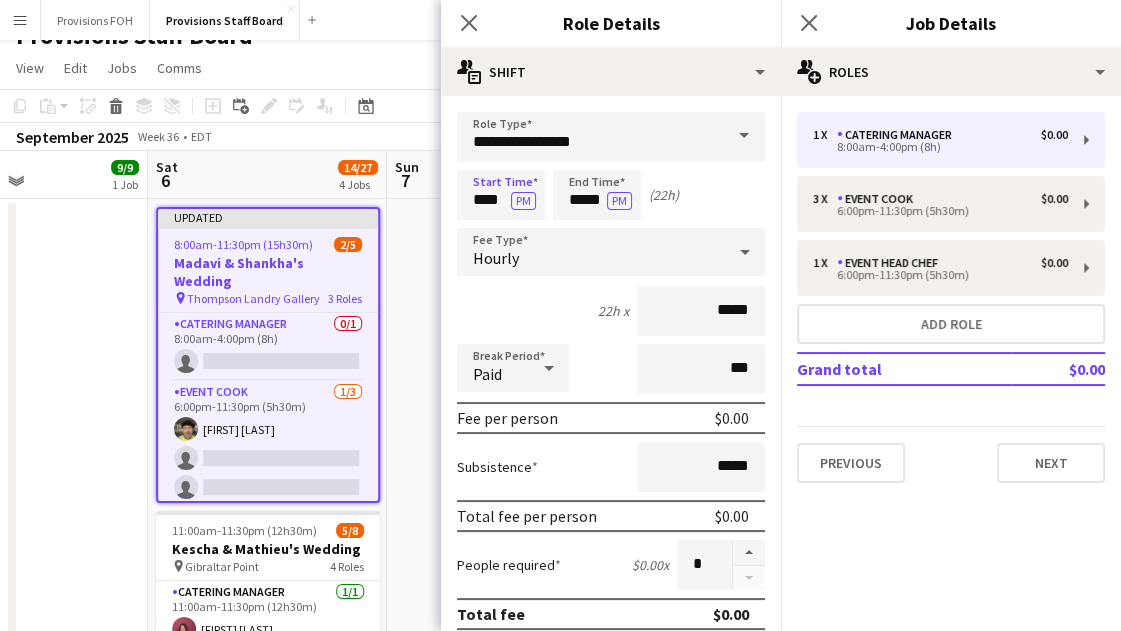 type 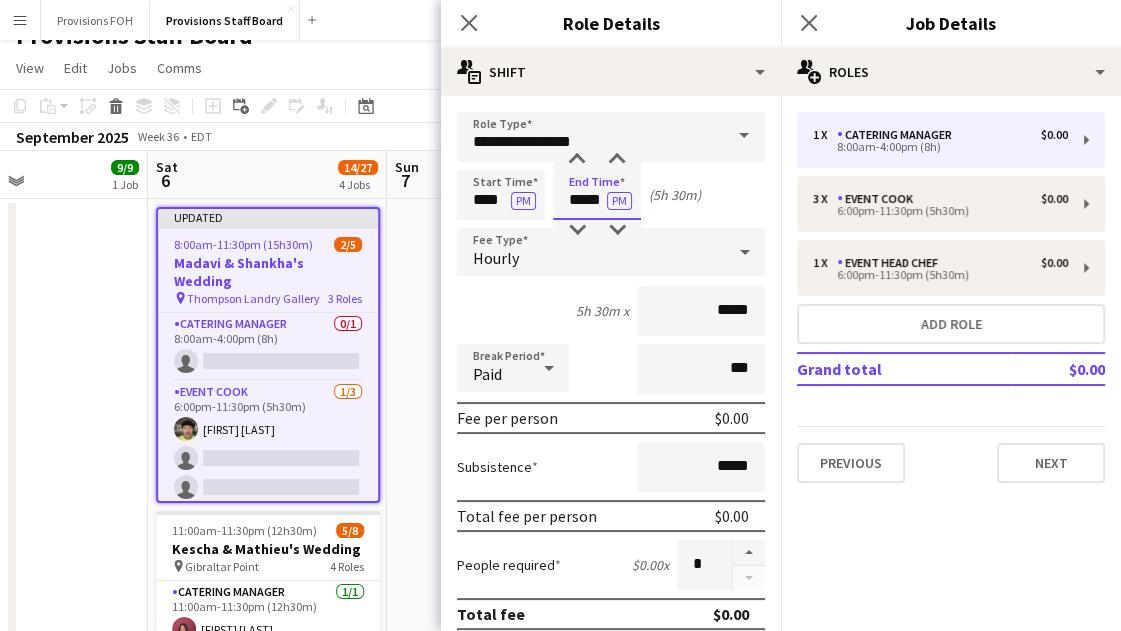 type on "*****" 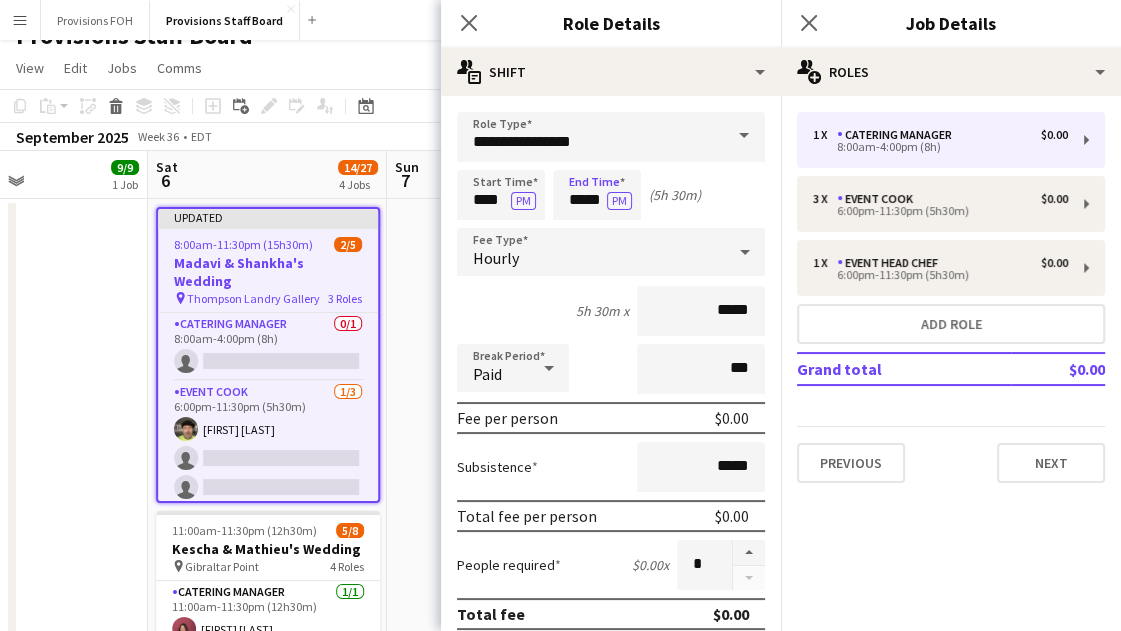 type 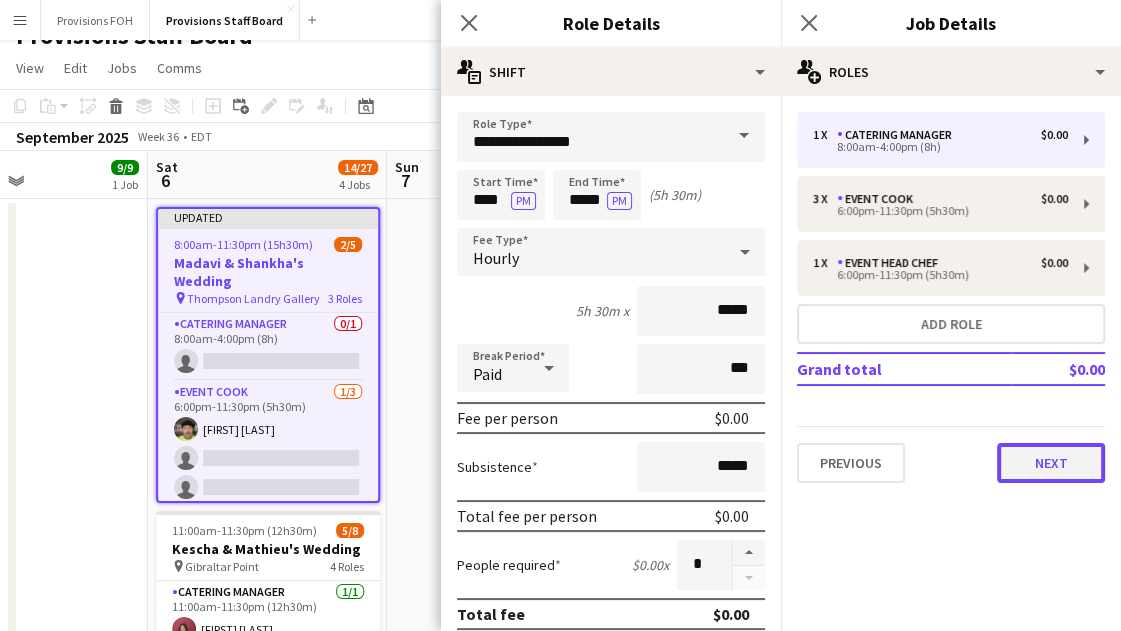 click on "Next" at bounding box center (1051, 463) 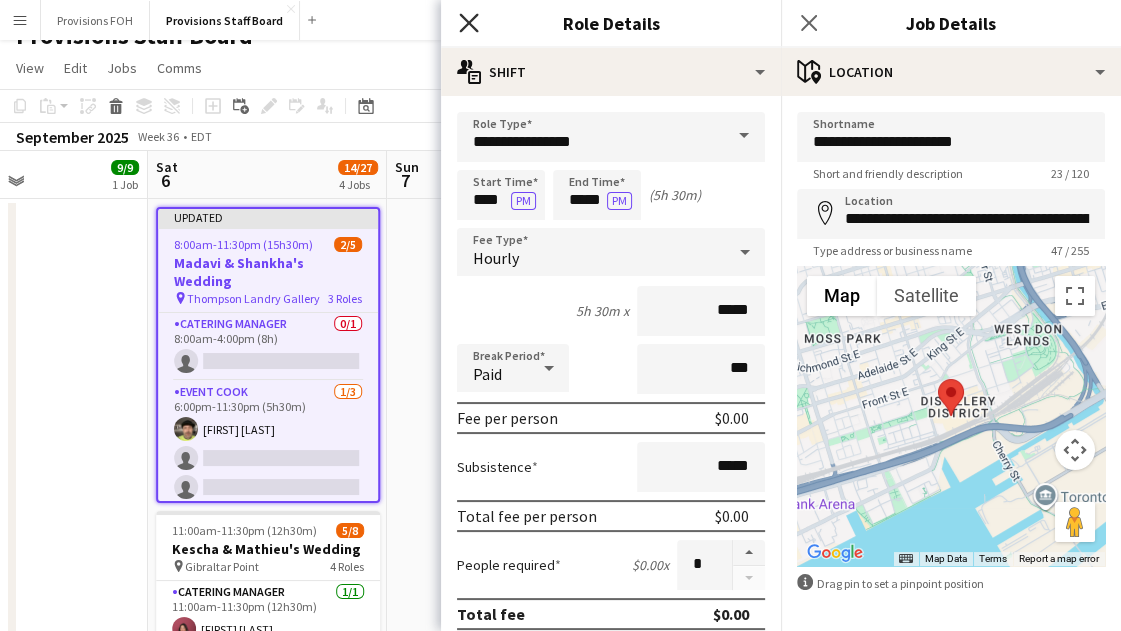 click on "Close pop-in" 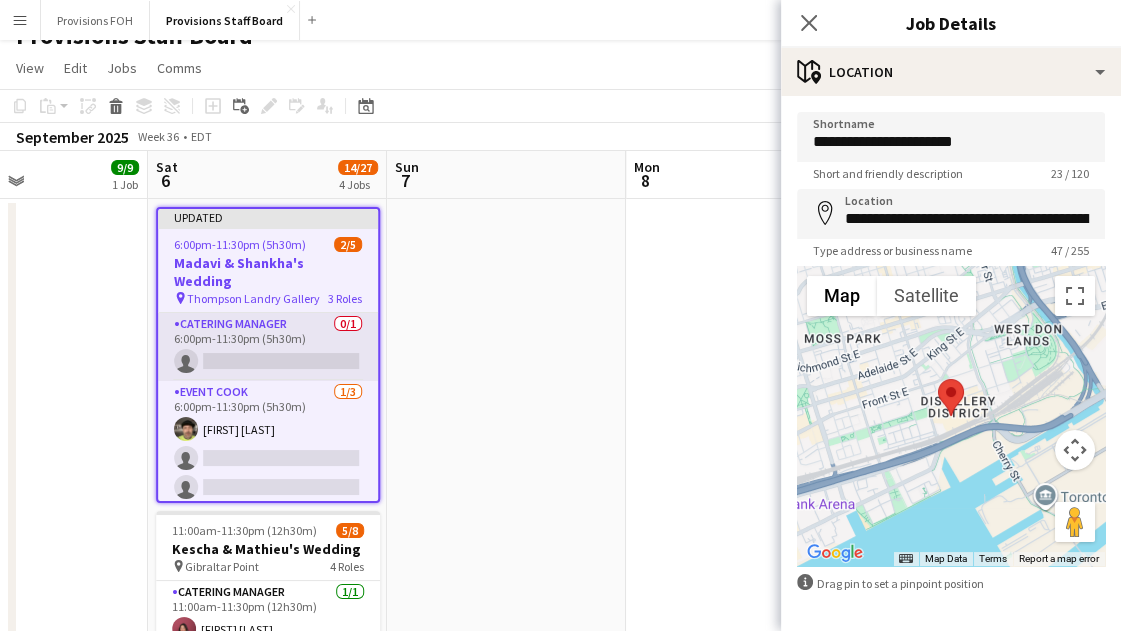click on "Catering Manager   0/1   6:00pm-11:30pm (5h30m)
single-neutral-actions" at bounding box center [268, 347] 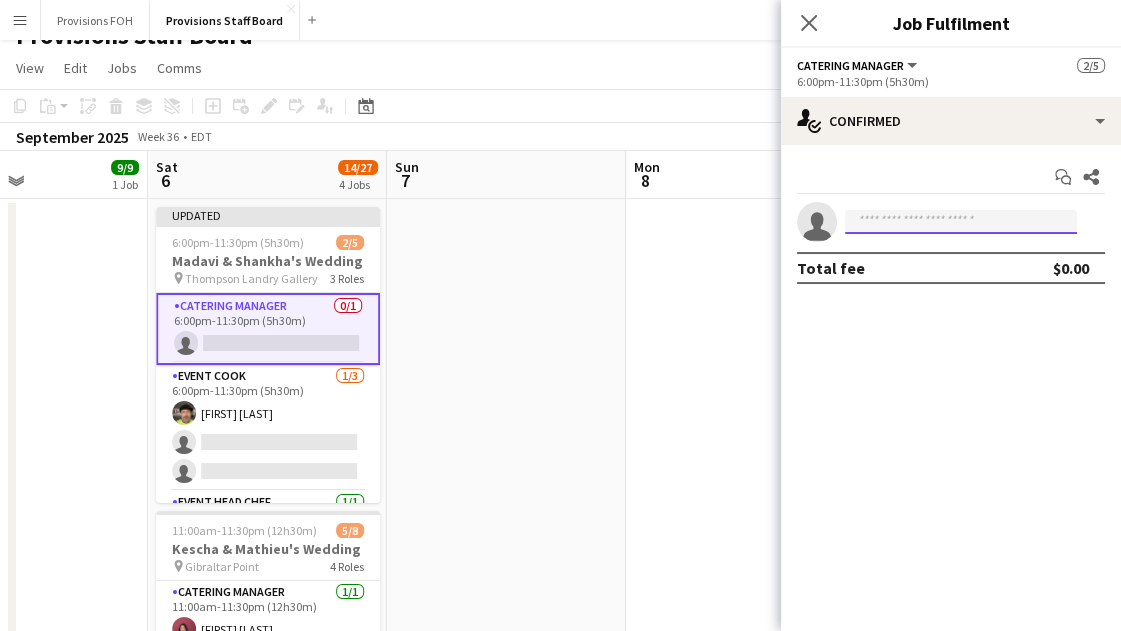 click at bounding box center [961, 222] 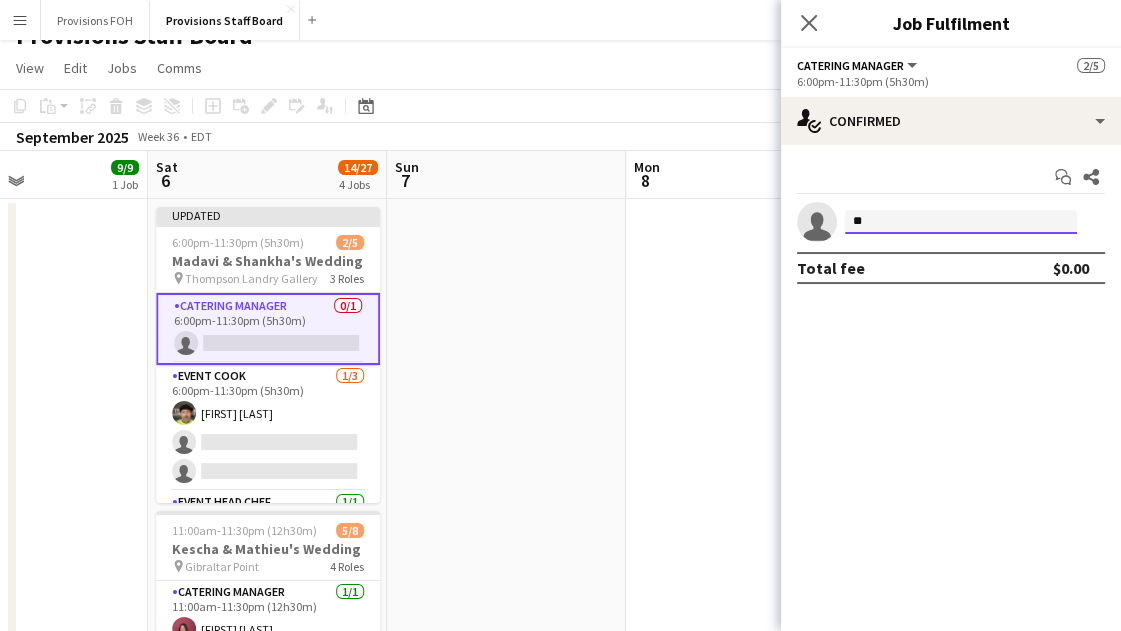 type on "*" 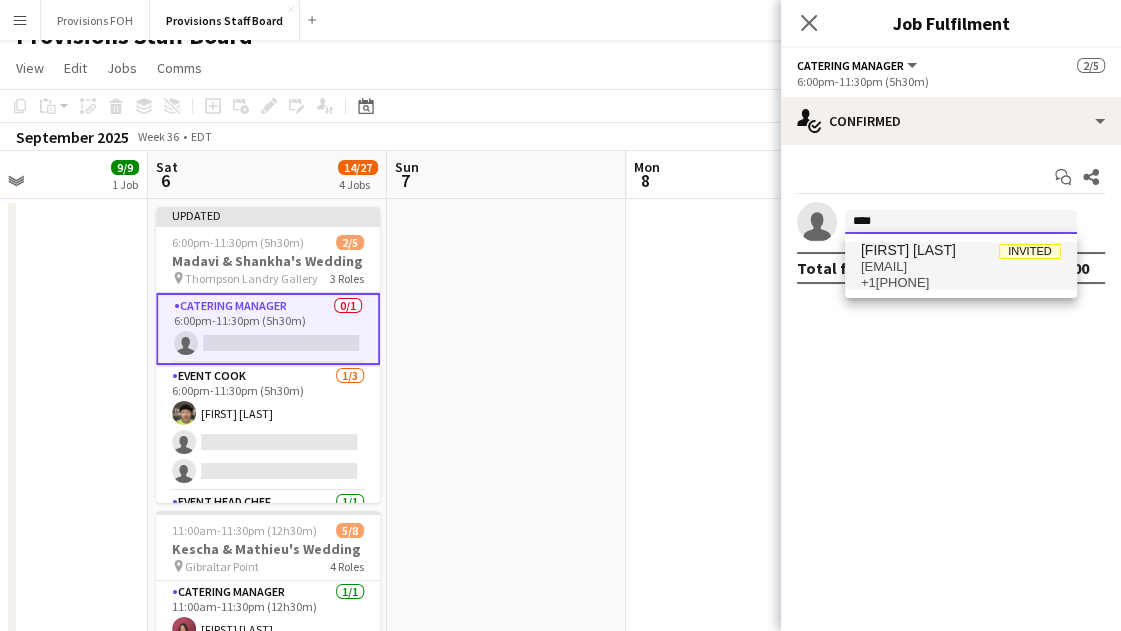 type on "****" 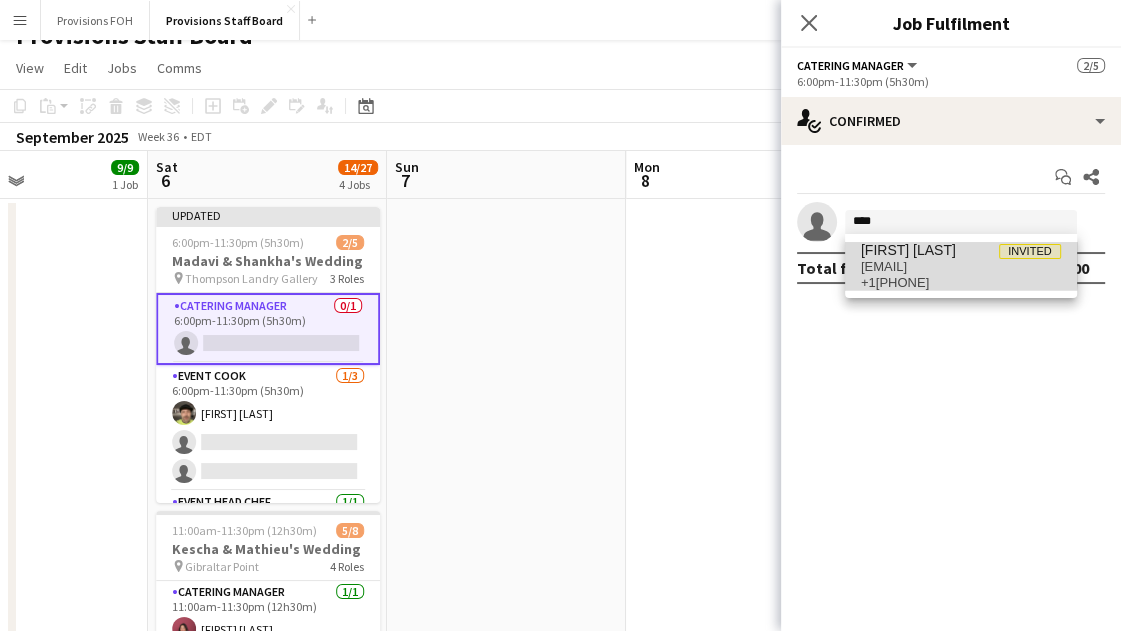 click on "[EMAIL]" at bounding box center [961, 267] 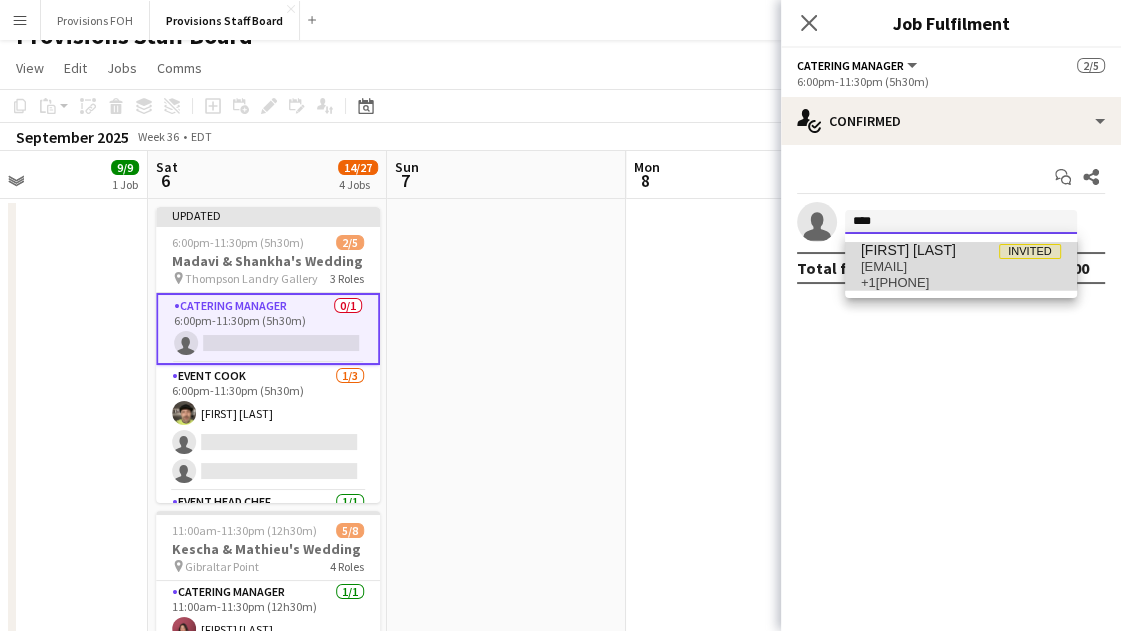 type 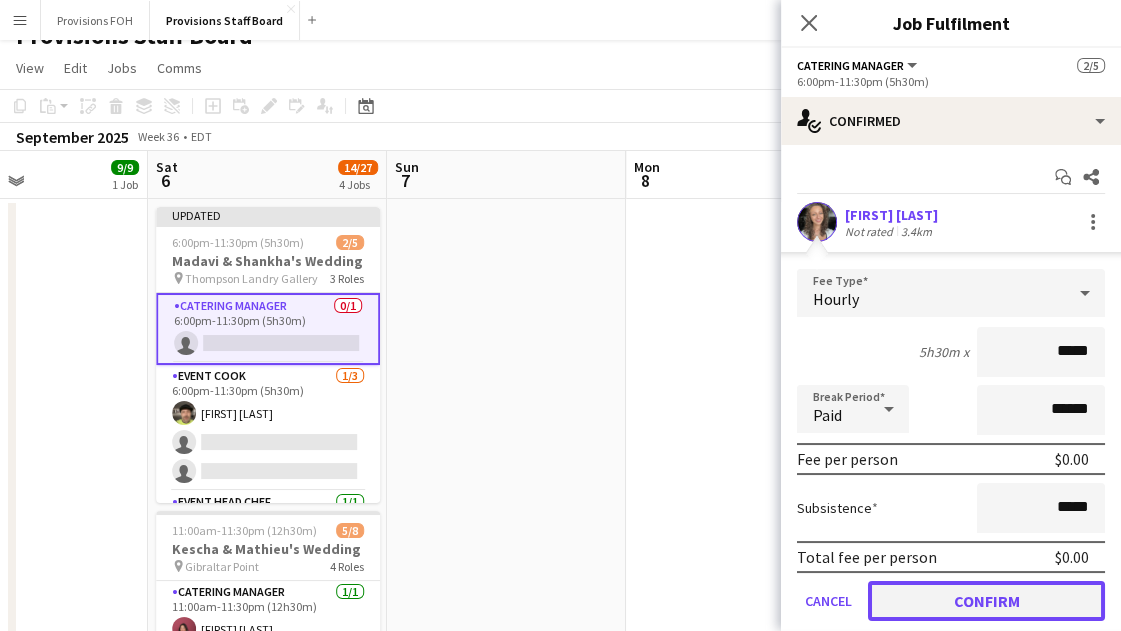 click on "Confirm" at bounding box center [986, 601] 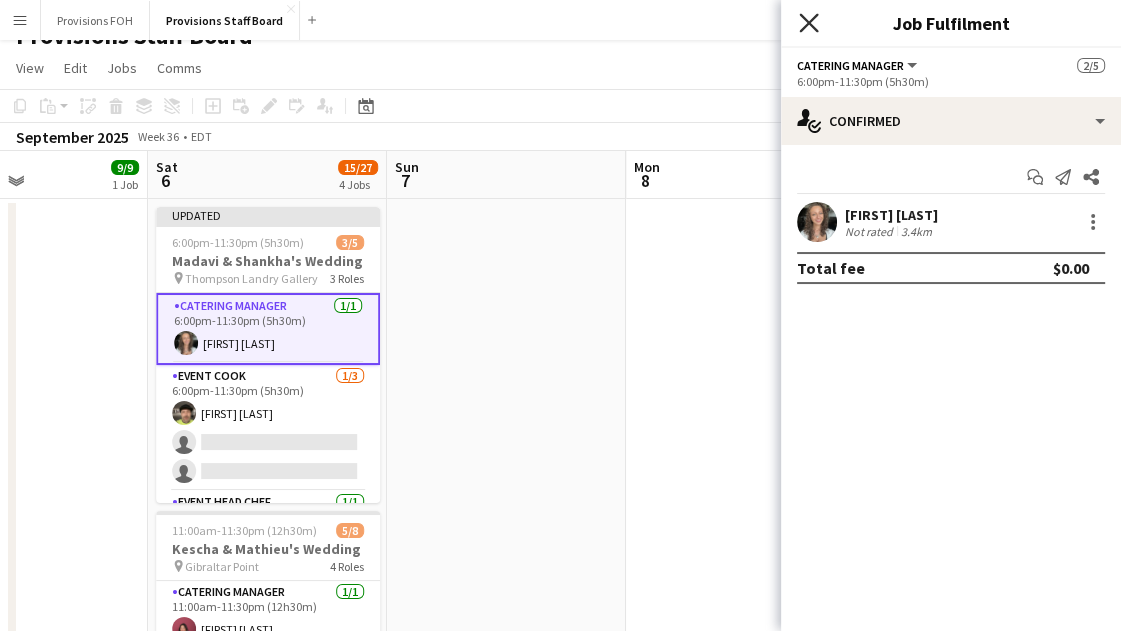 click on "Close pop-in" 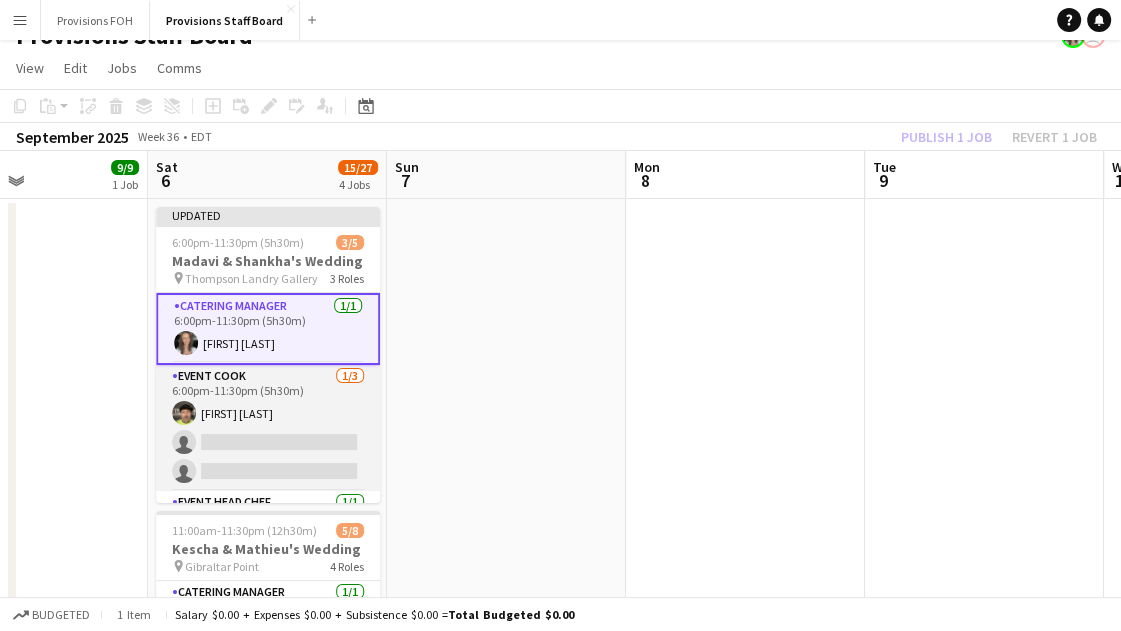 scroll, scrollTop: 55, scrollLeft: 0, axis: vertical 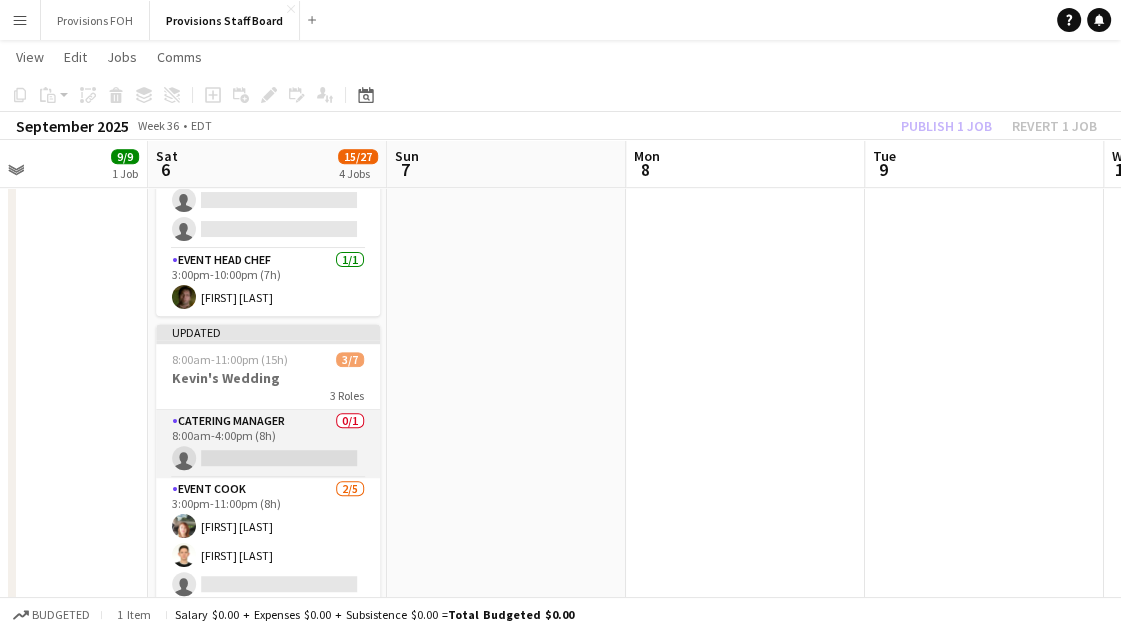 click on "Catering Manager   0/1   8:00am-4:00pm (8h)
single-neutral-actions" at bounding box center [268, 444] 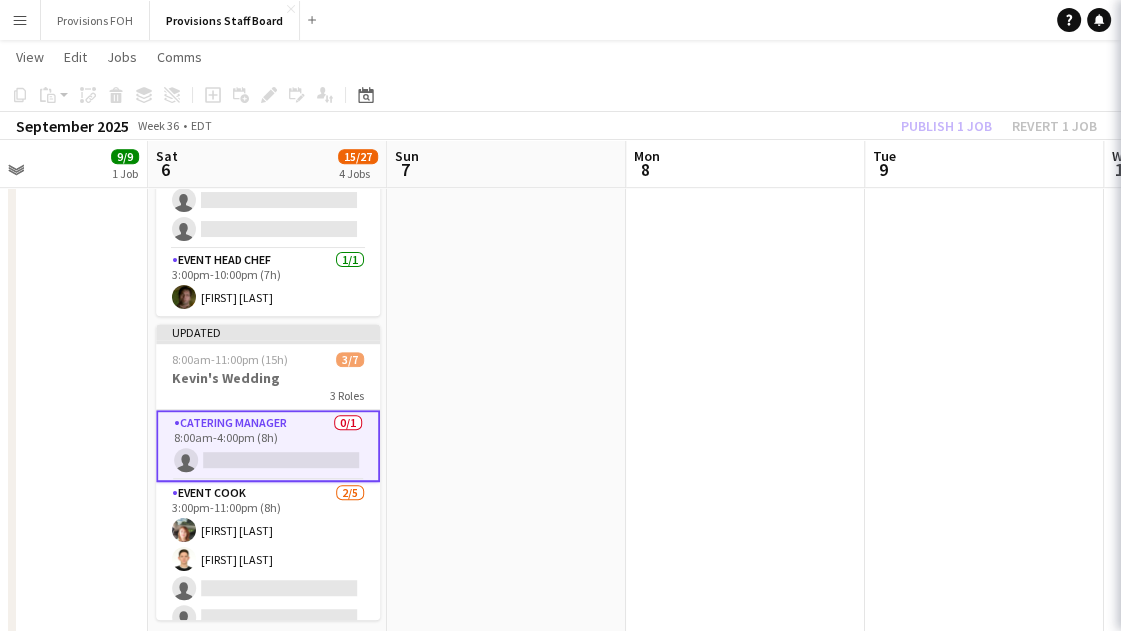 scroll, scrollTop: 52, scrollLeft: 0, axis: vertical 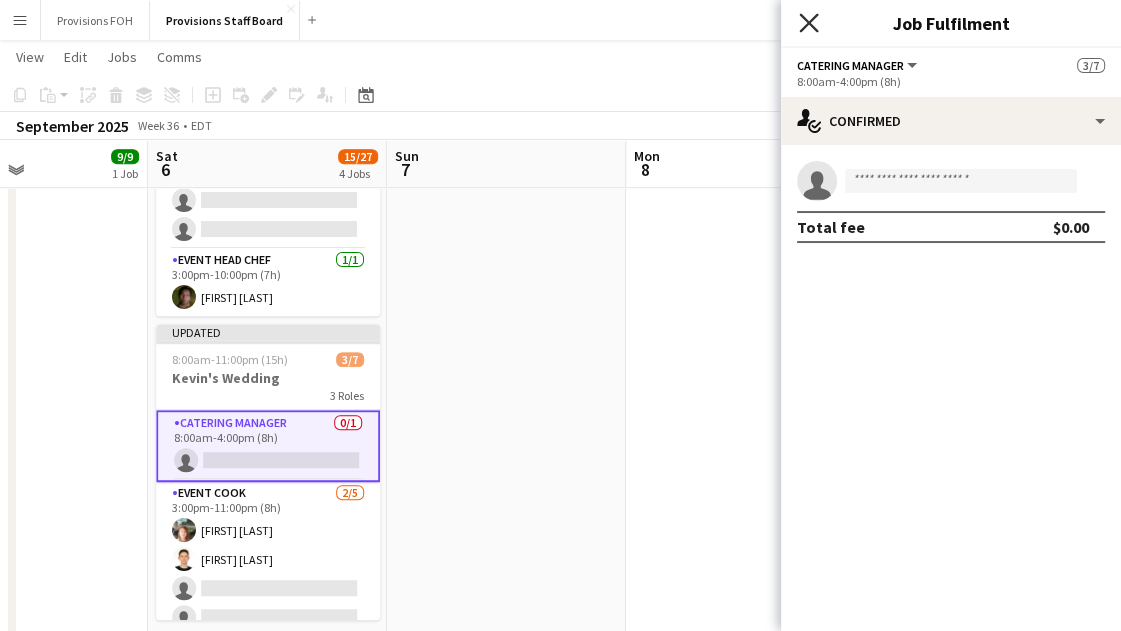 click on "Close pop-in" 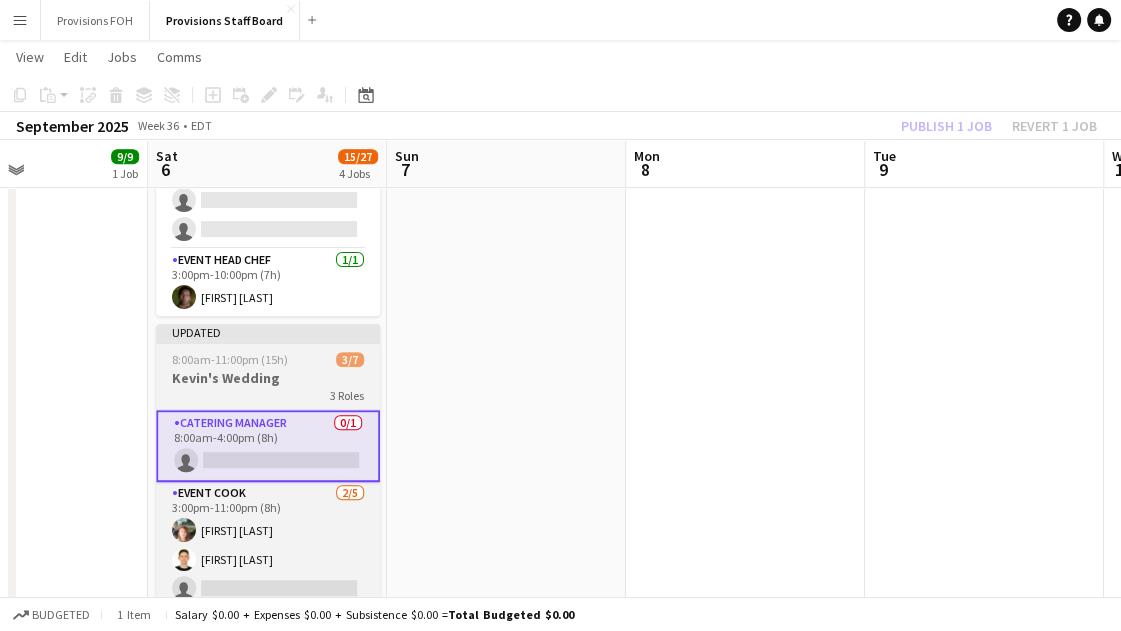 click on "Kevin's Wedding" at bounding box center (268, 378) 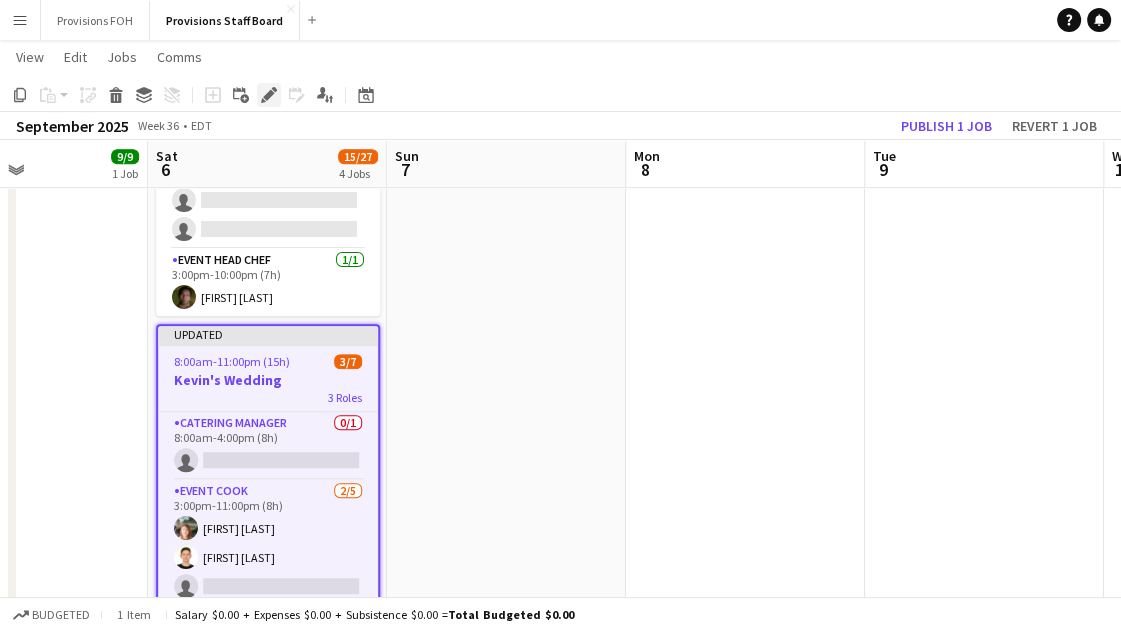click on "Edit" at bounding box center (269, 95) 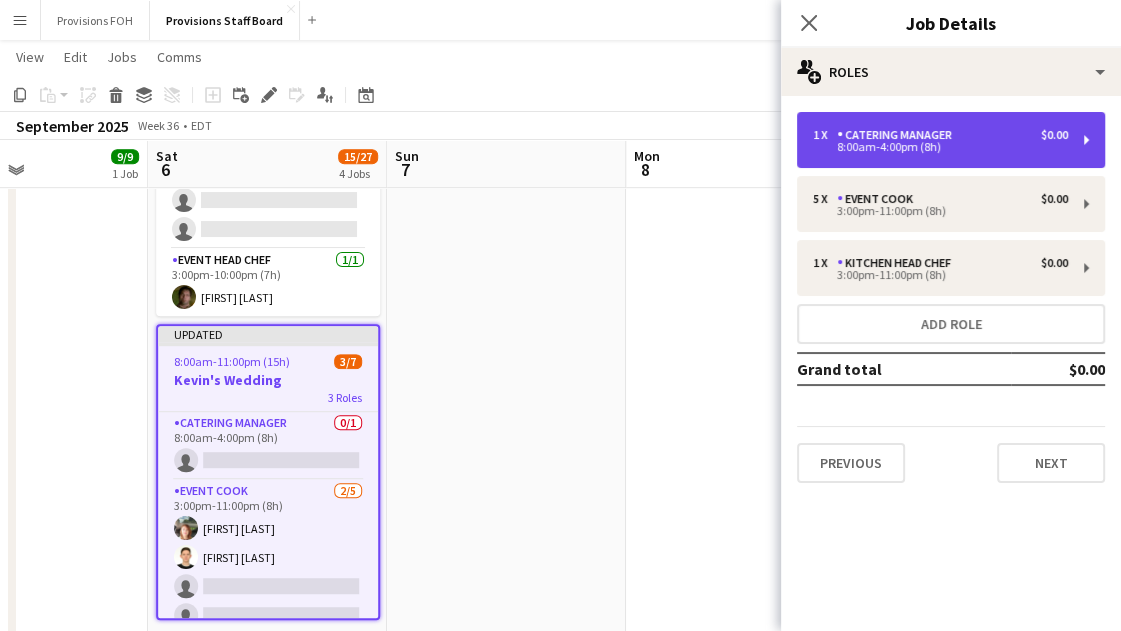 click on "8:00am-4:00pm (8h)" at bounding box center (940, 147) 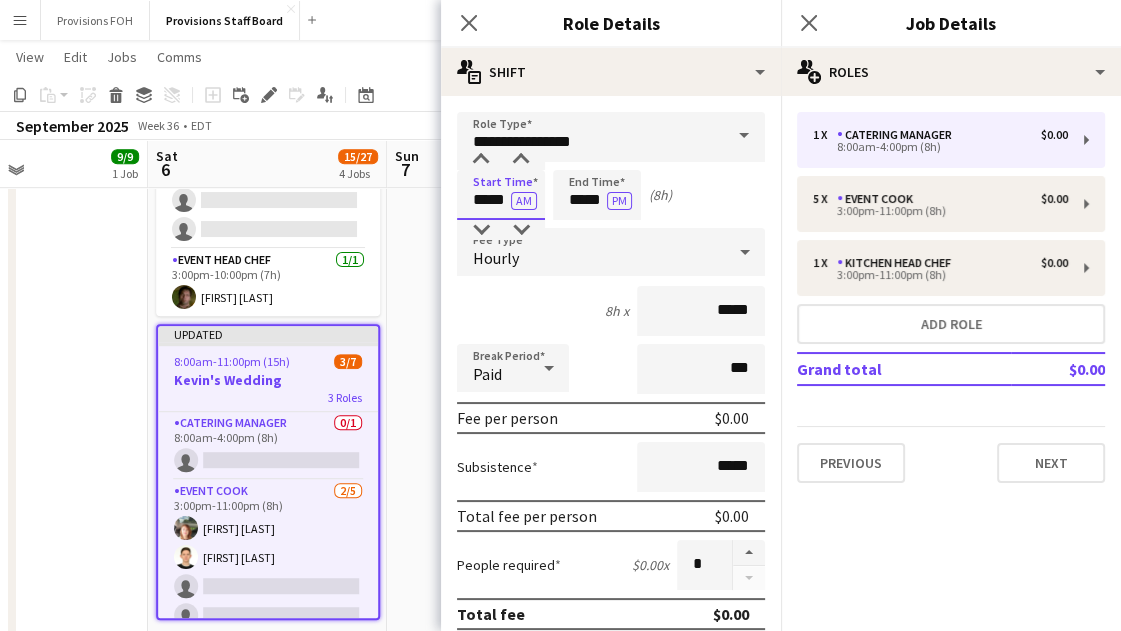 click on "*****" at bounding box center [501, 195] 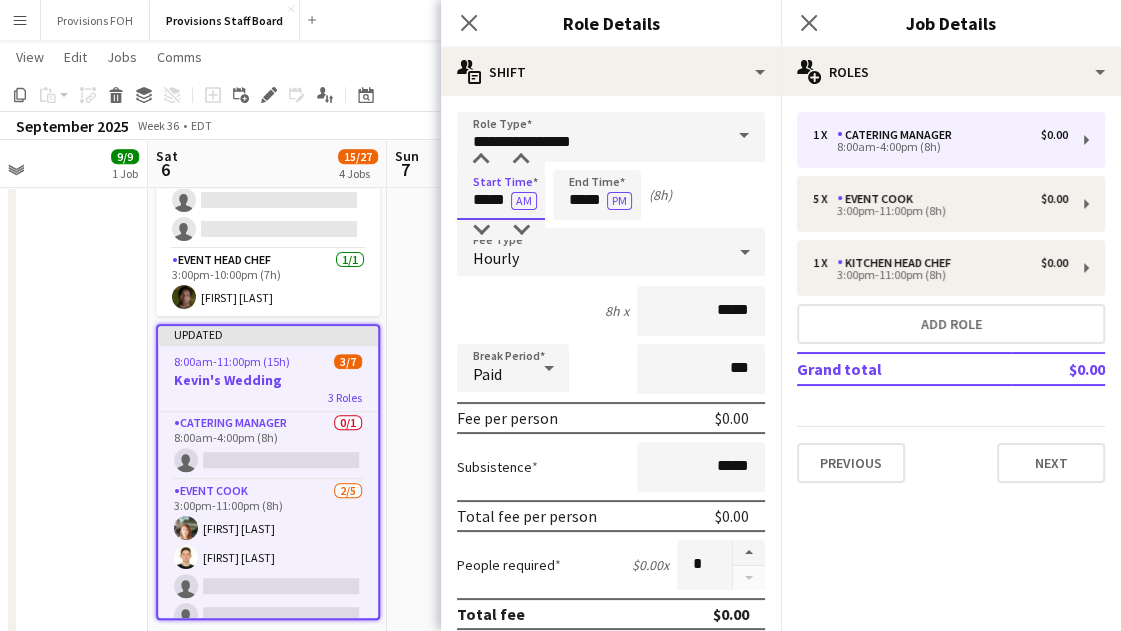 click on "*****" at bounding box center (501, 195) 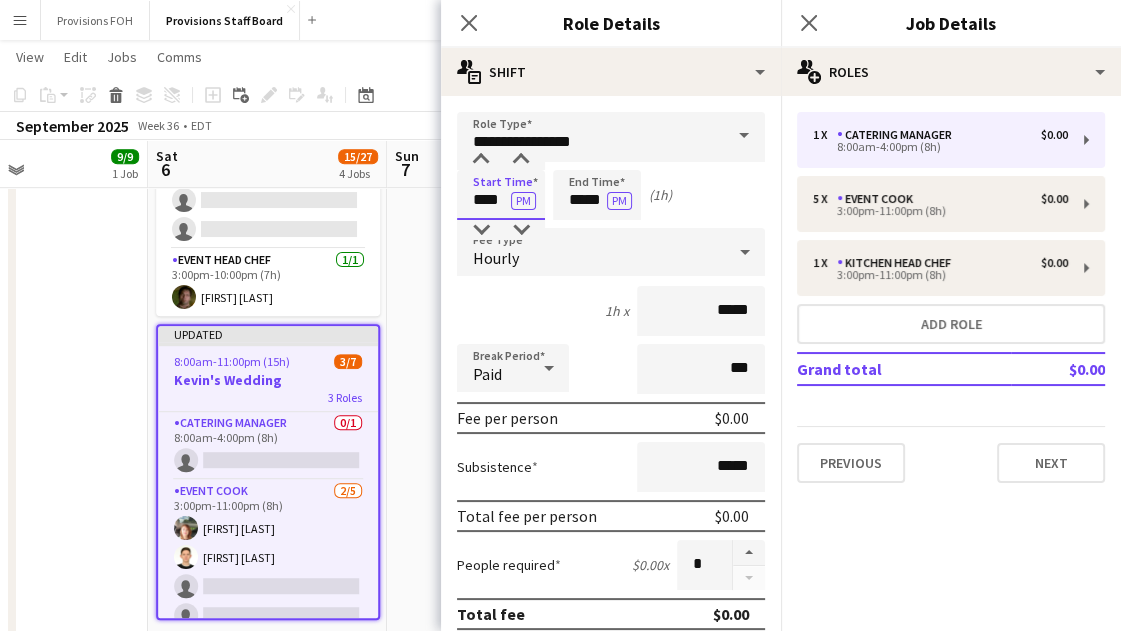 type on "****" 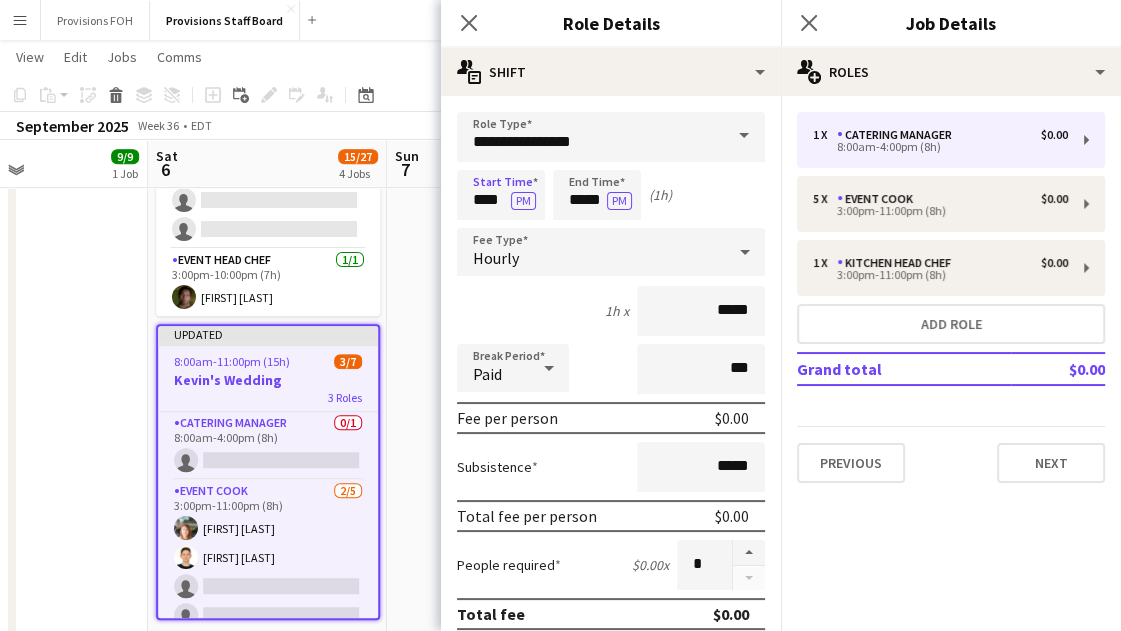 type 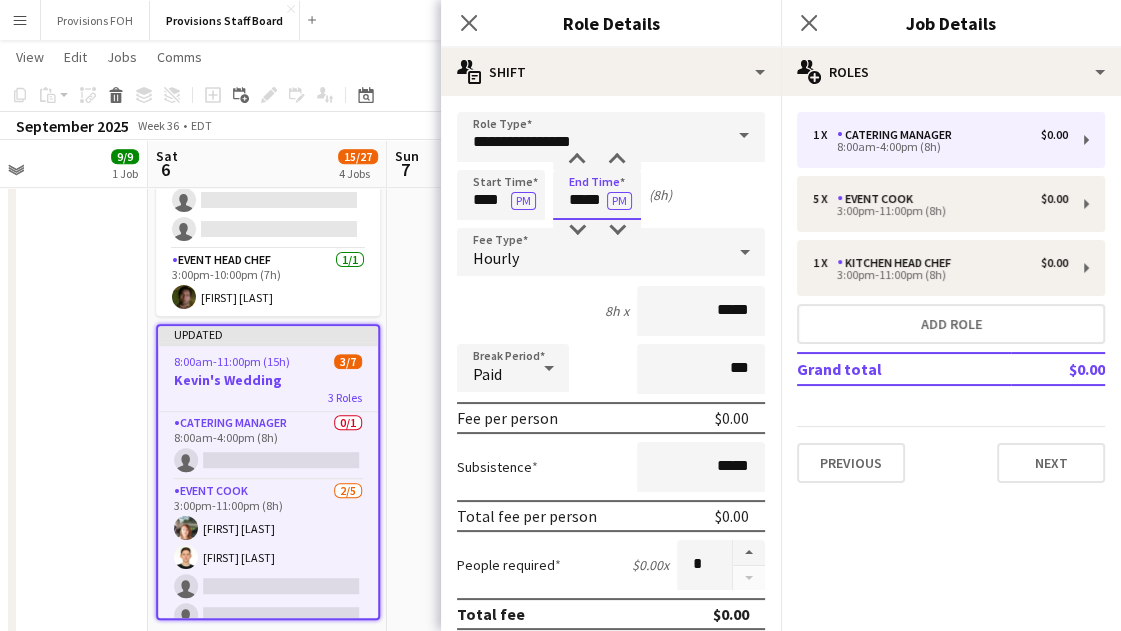 type on "*****" 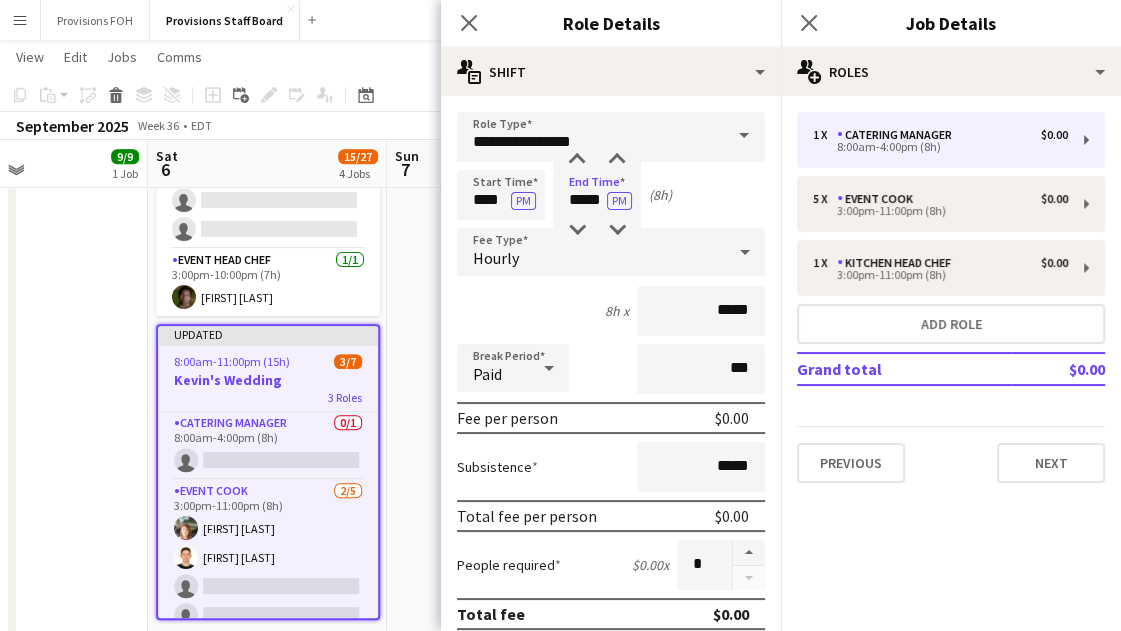 type 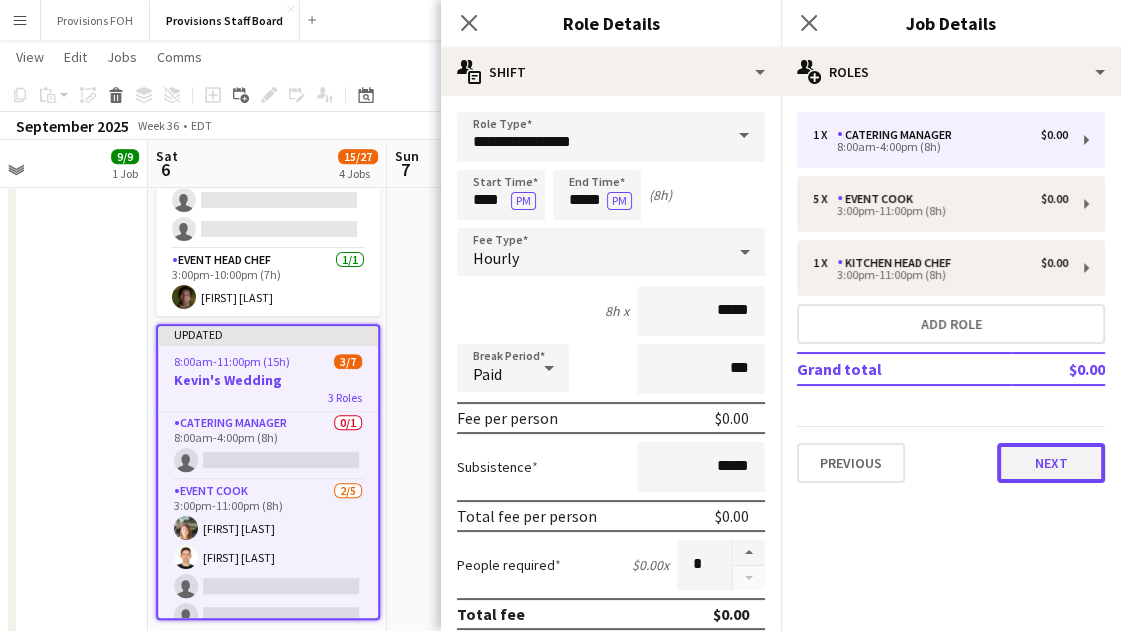 click on "Next" at bounding box center (1051, 463) 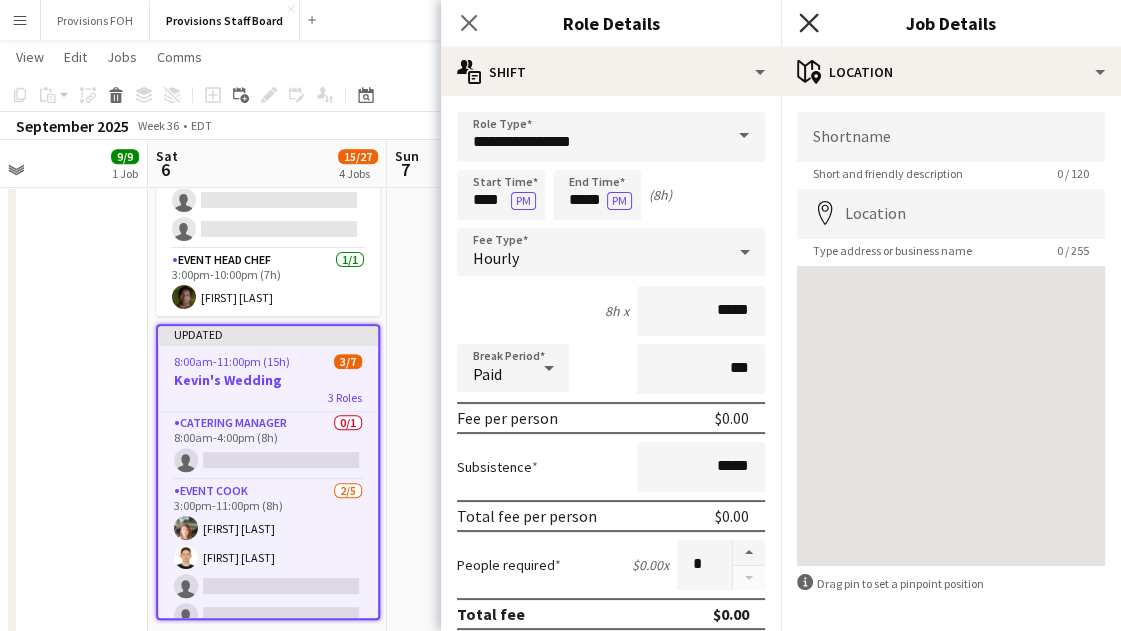 click on "Close pop-in" 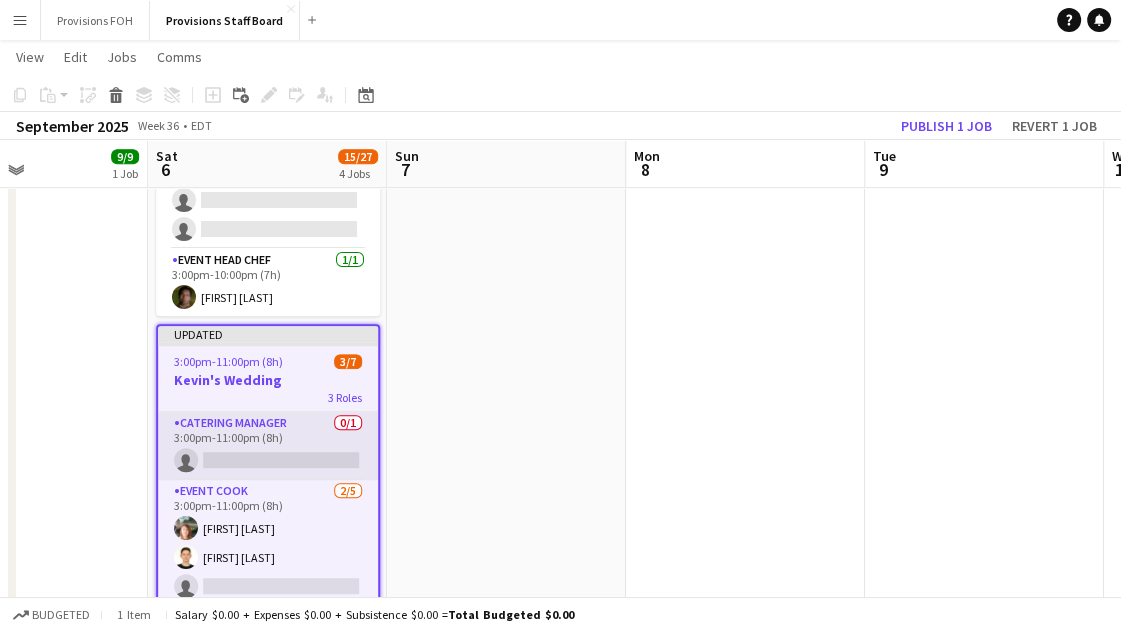 click on "Catering Manager   0/1   3:00pm-11:00pm (8h)
single-neutral-actions" at bounding box center (268, 446) 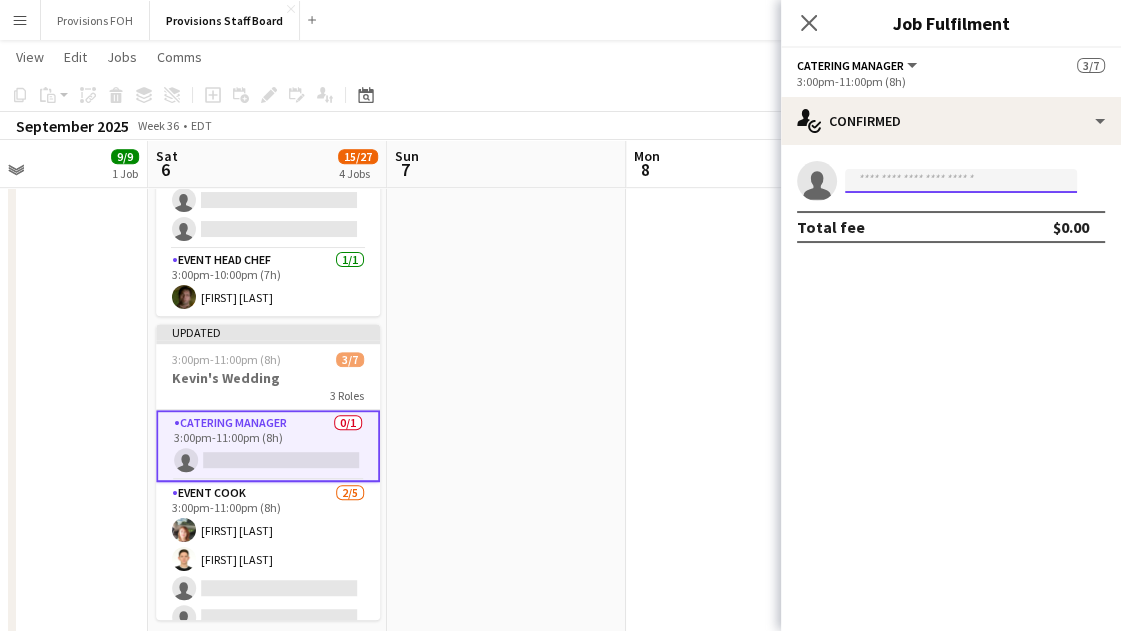 click at bounding box center (961, 181) 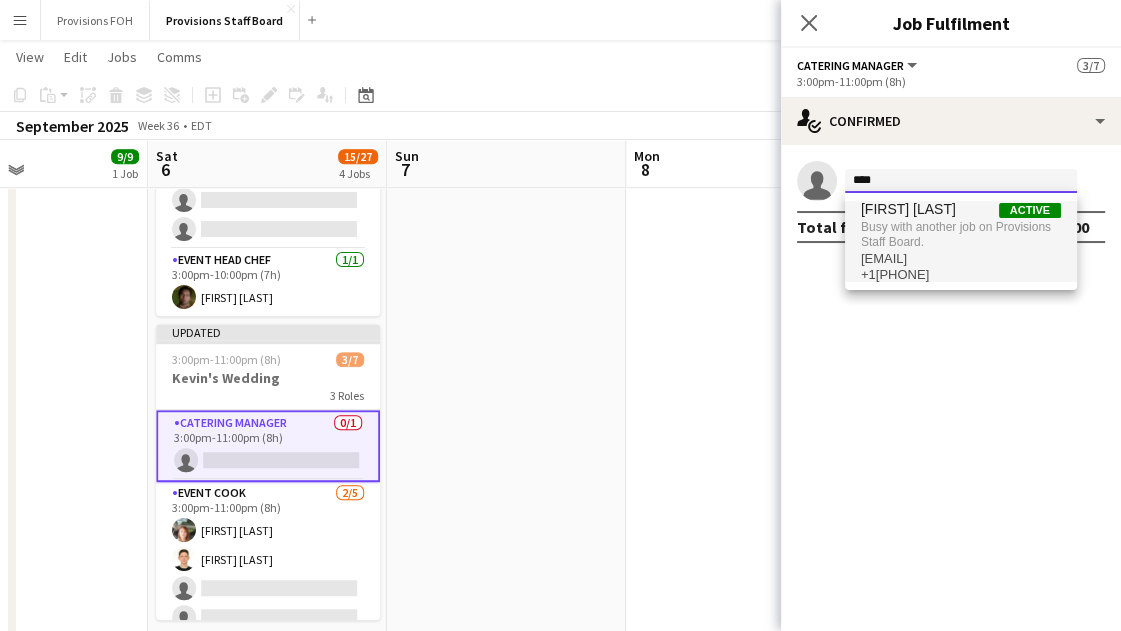 type on "****" 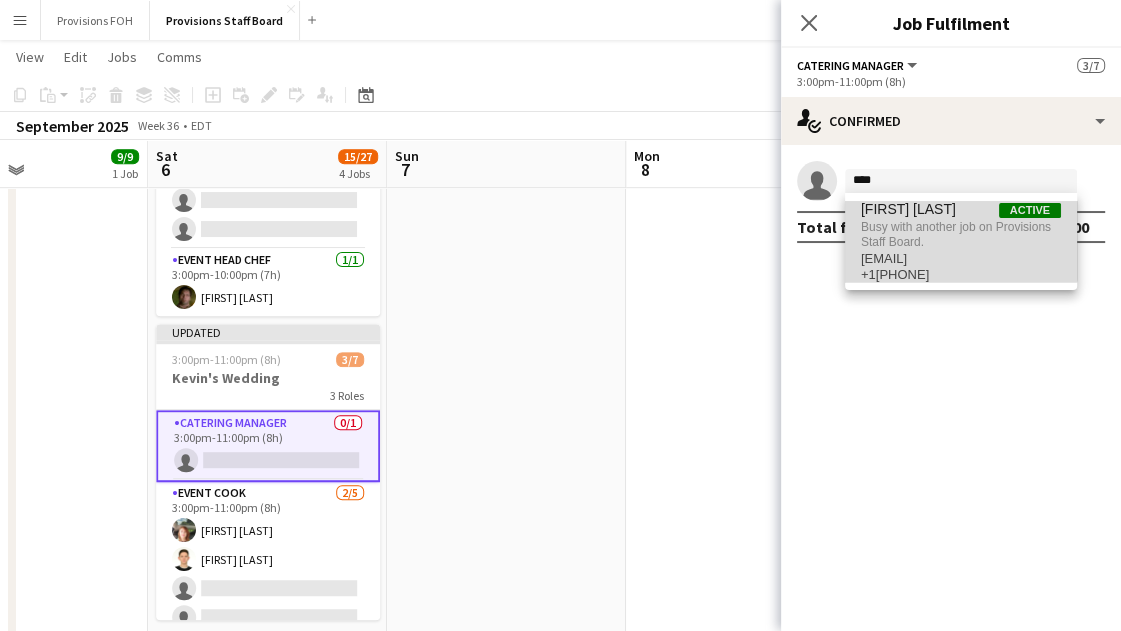 click on "Busy with another job on Provisions Staff Board." at bounding box center (961, 234) 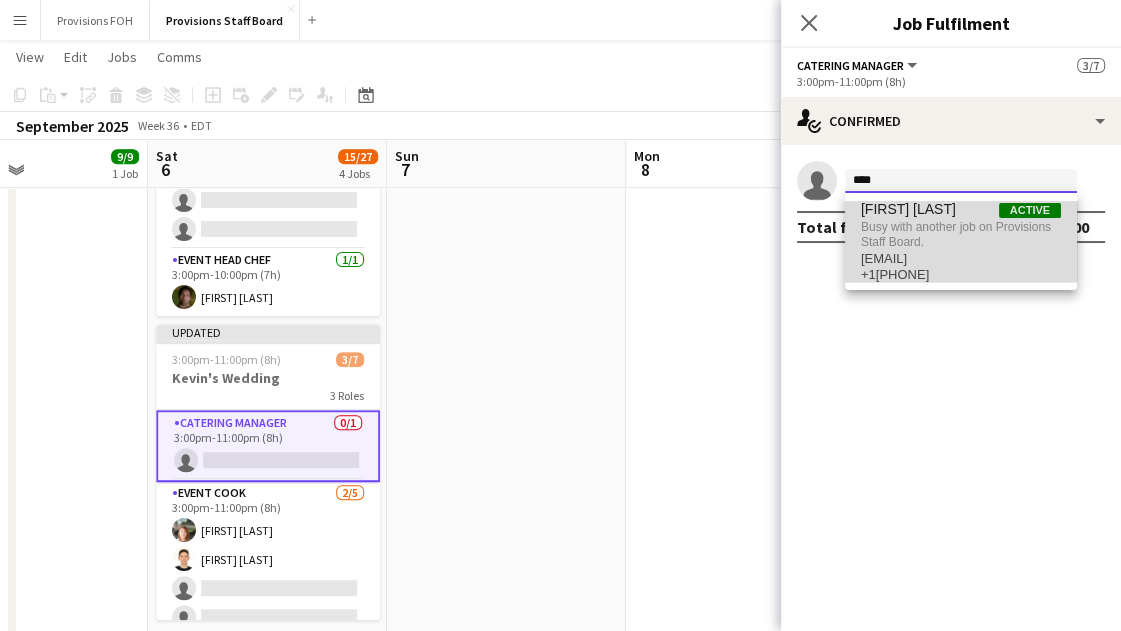 type 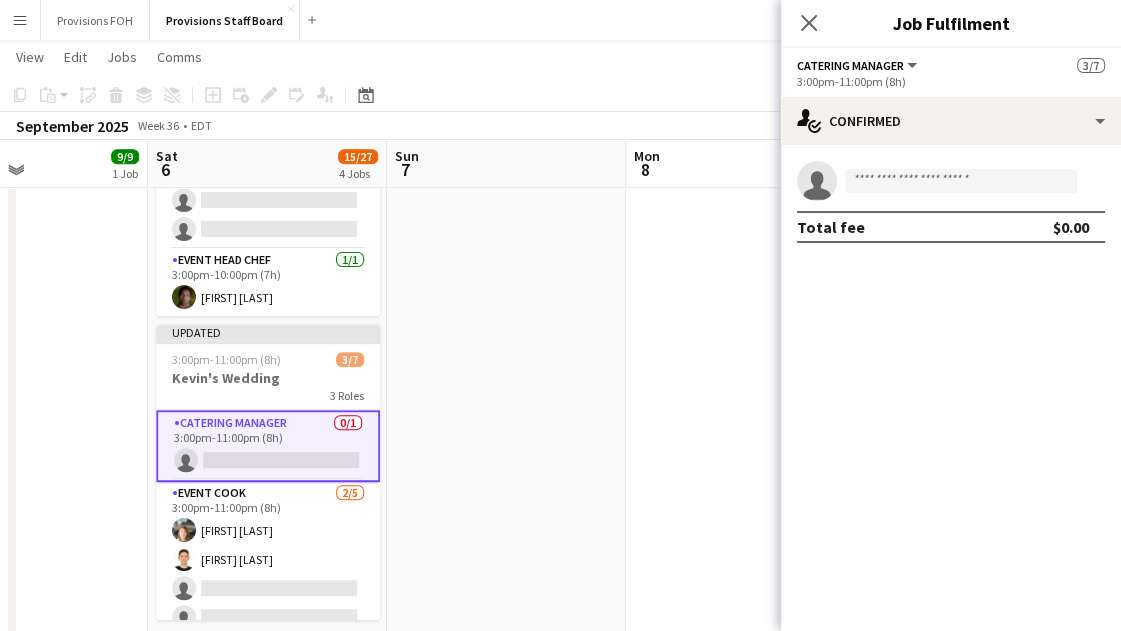 click at bounding box center (506, 32) 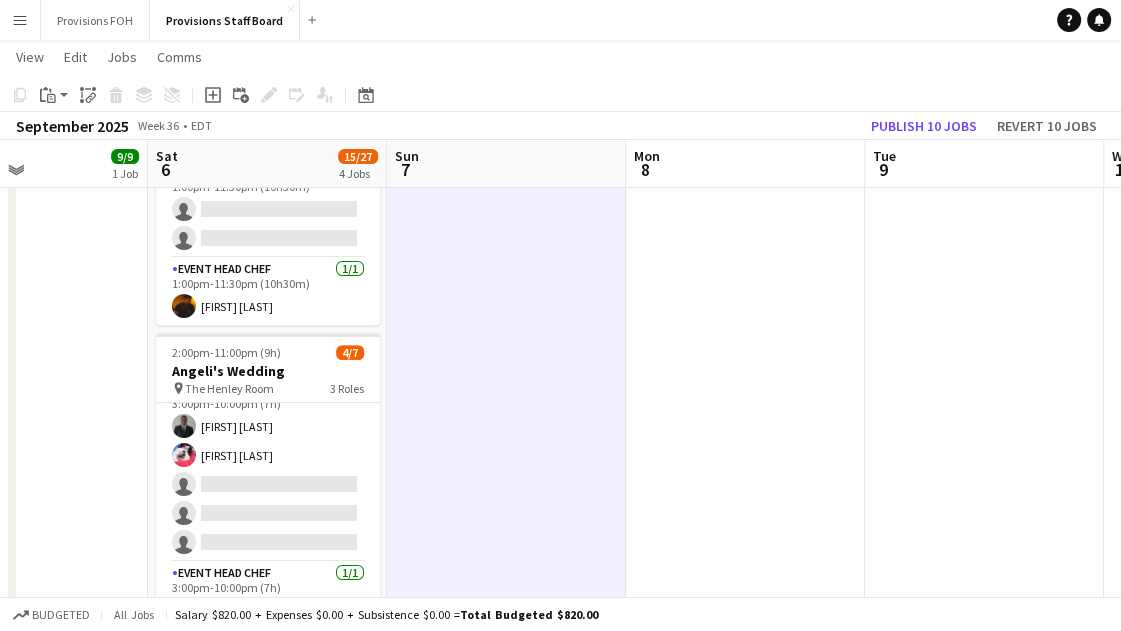 scroll, scrollTop: 508, scrollLeft: 0, axis: vertical 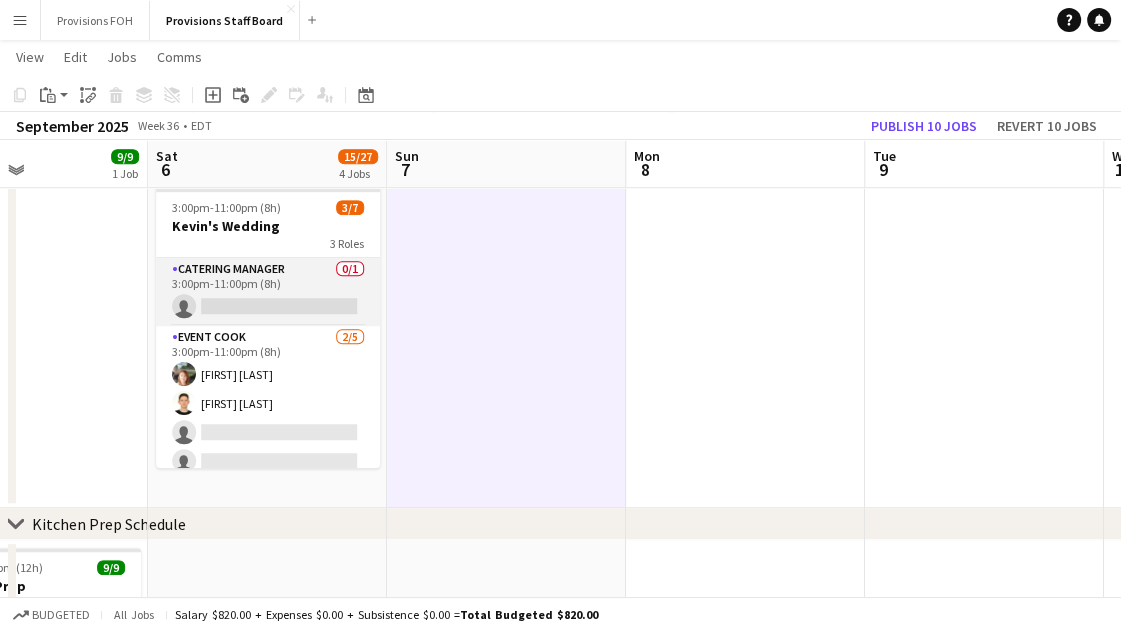 click on "Catering Manager   0/1   3:00pm-11:00pm (8h)
single-neutral-actions" at bounding box center (268, 292) 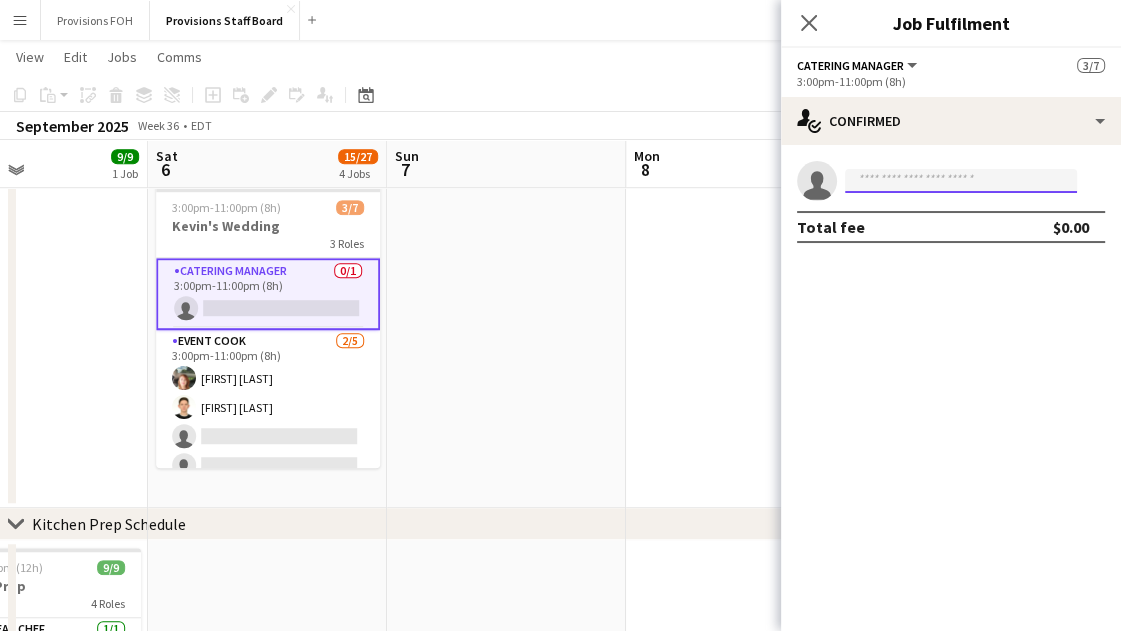 click at bounding box center (961, 181) 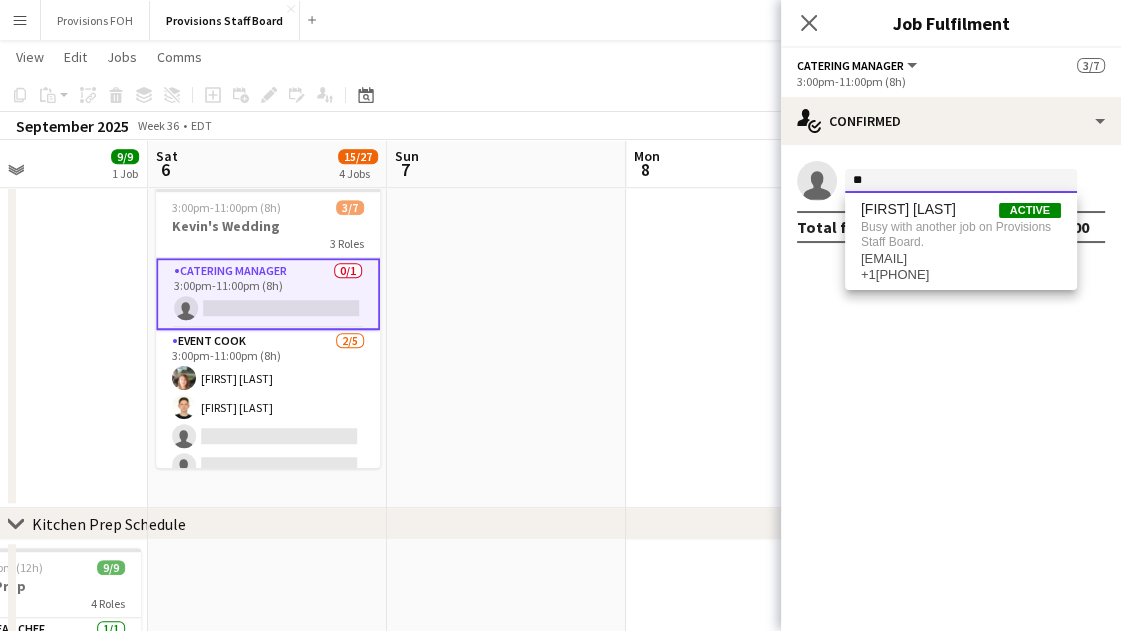 type on "*" 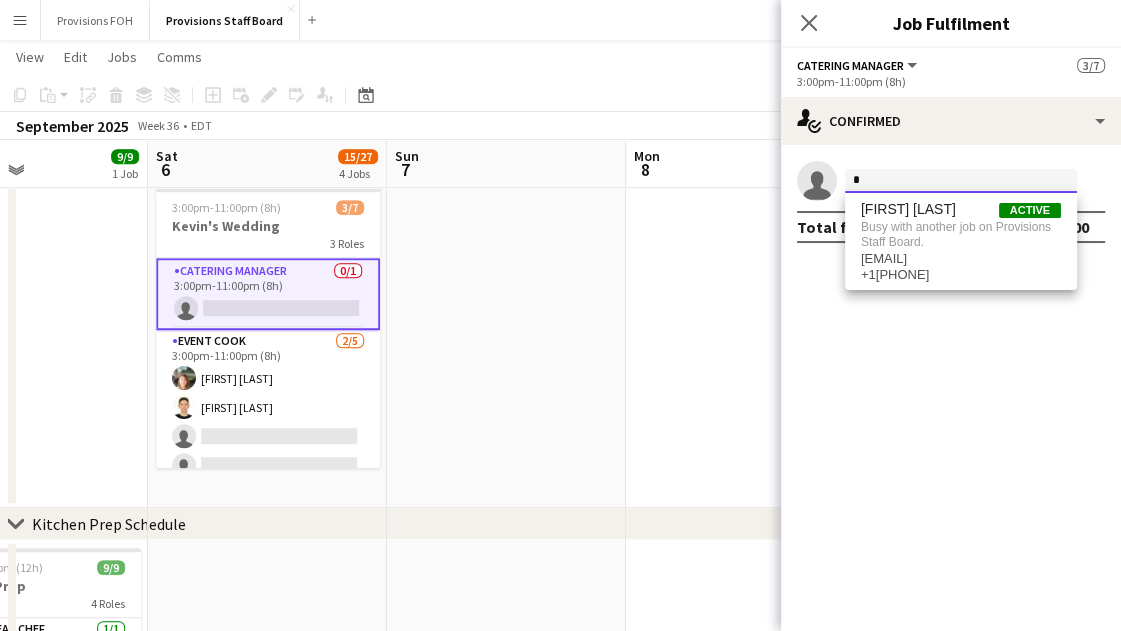 type 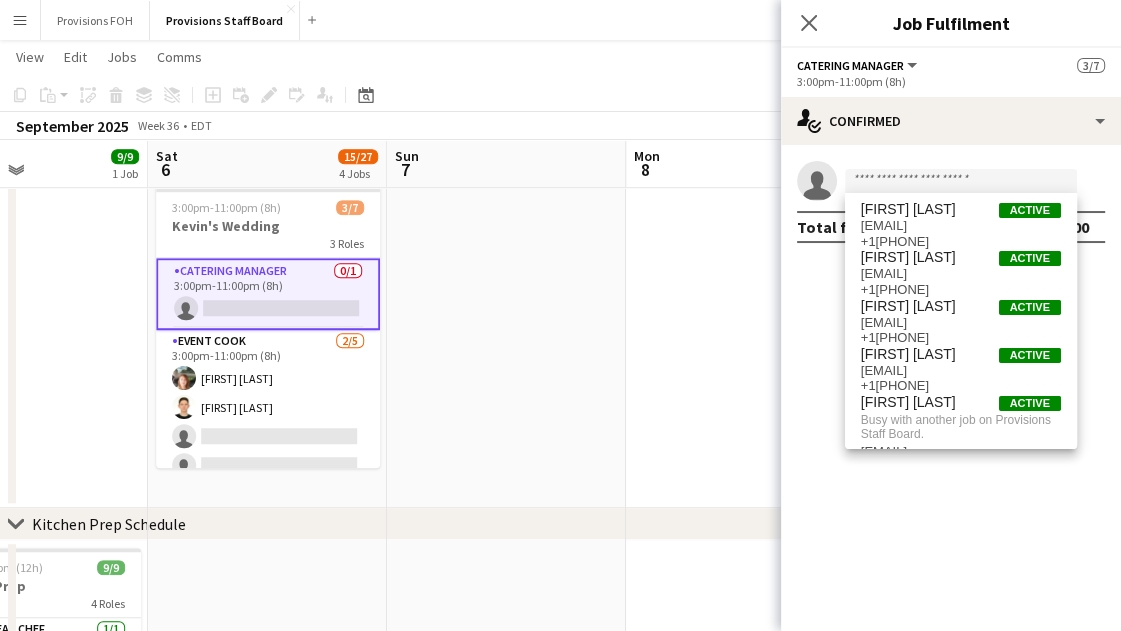 click at bounding box center [506, -120] 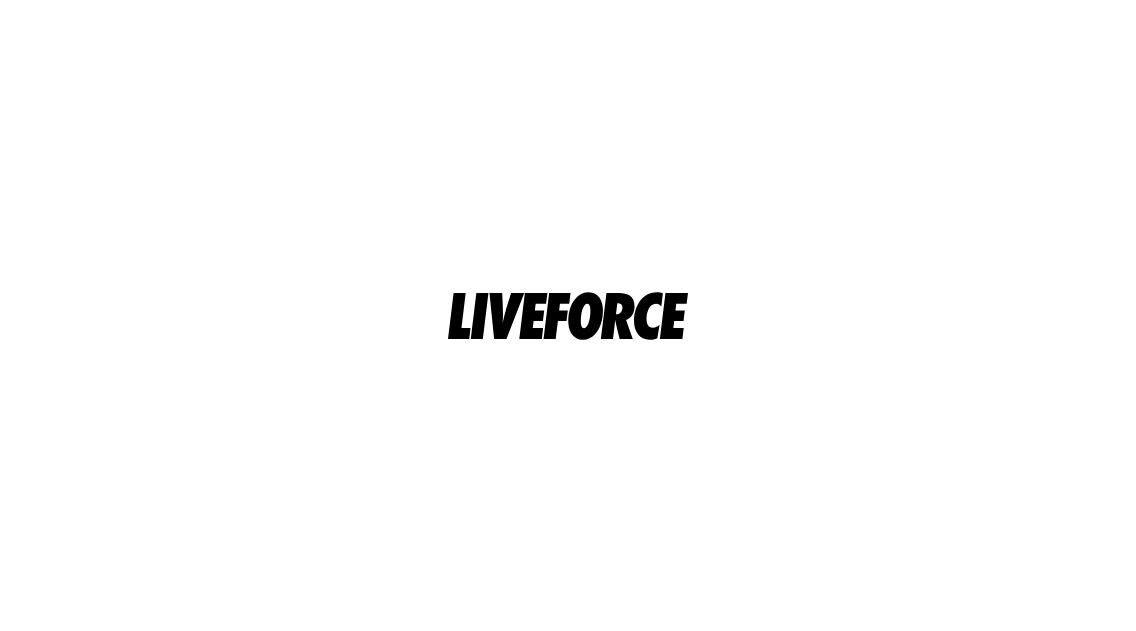 scroll, scrollTop: 0, scrollLeft: 0, axis: both 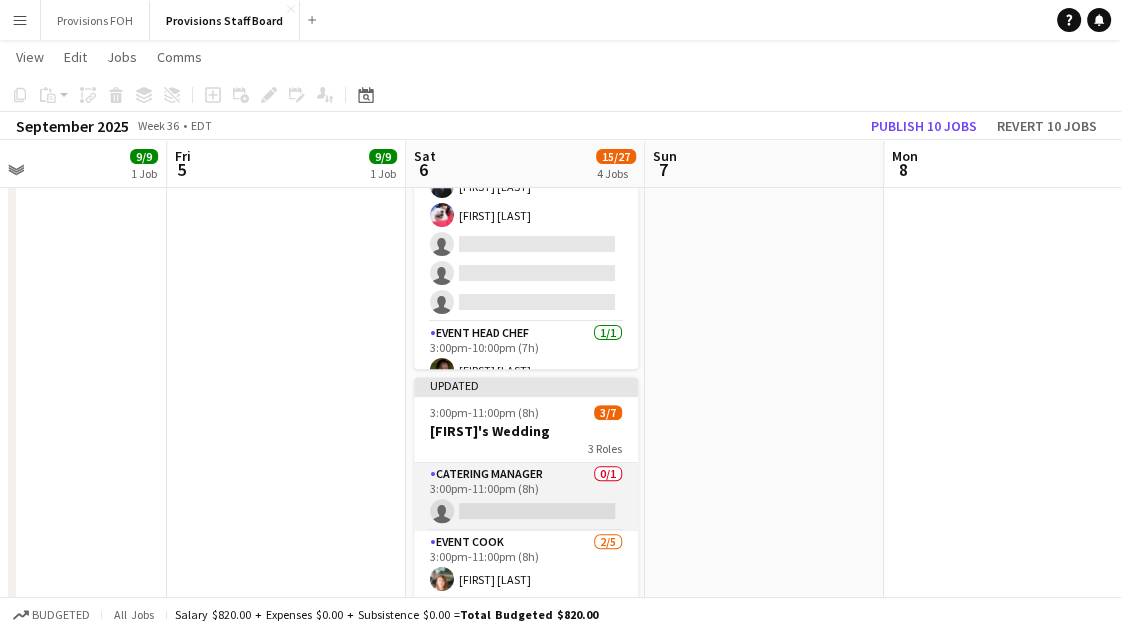 click on "Catering Manager   0/1   3:00pm-11:00pm (8h)
single-neutral-actions" at bounding box center [526, 497] 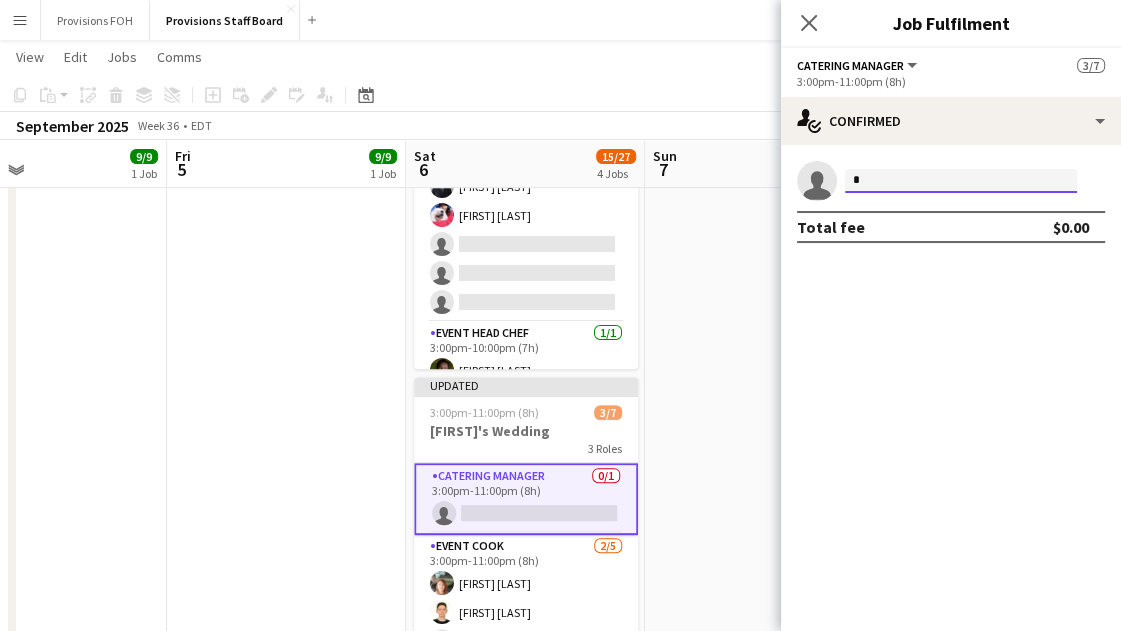 click on "*" at bounding box center (961, 181) 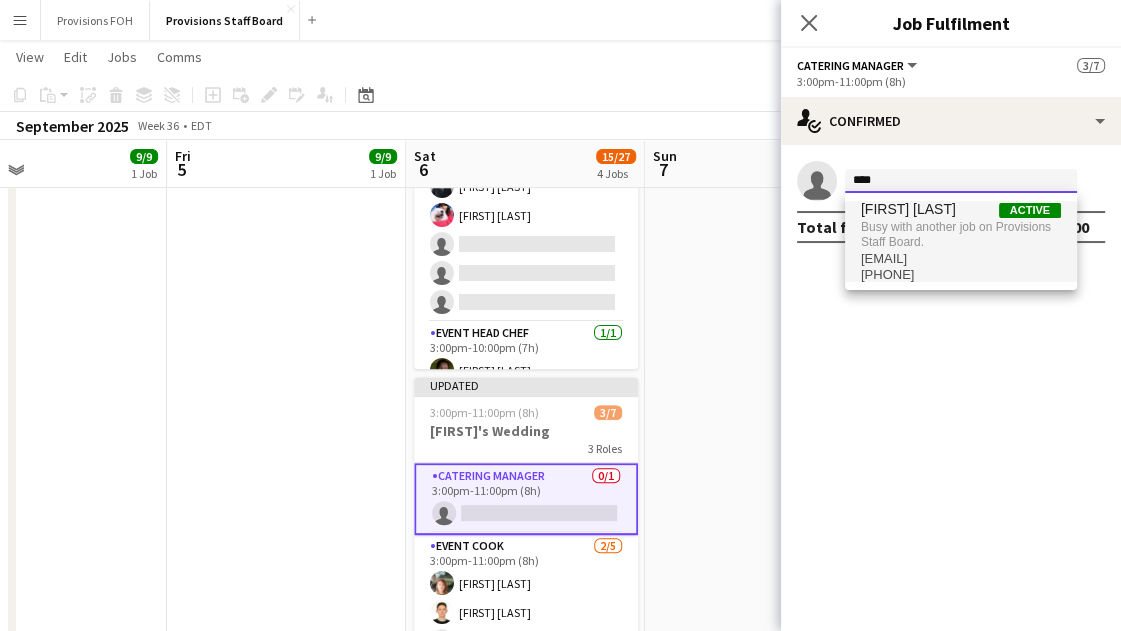 type on "****" 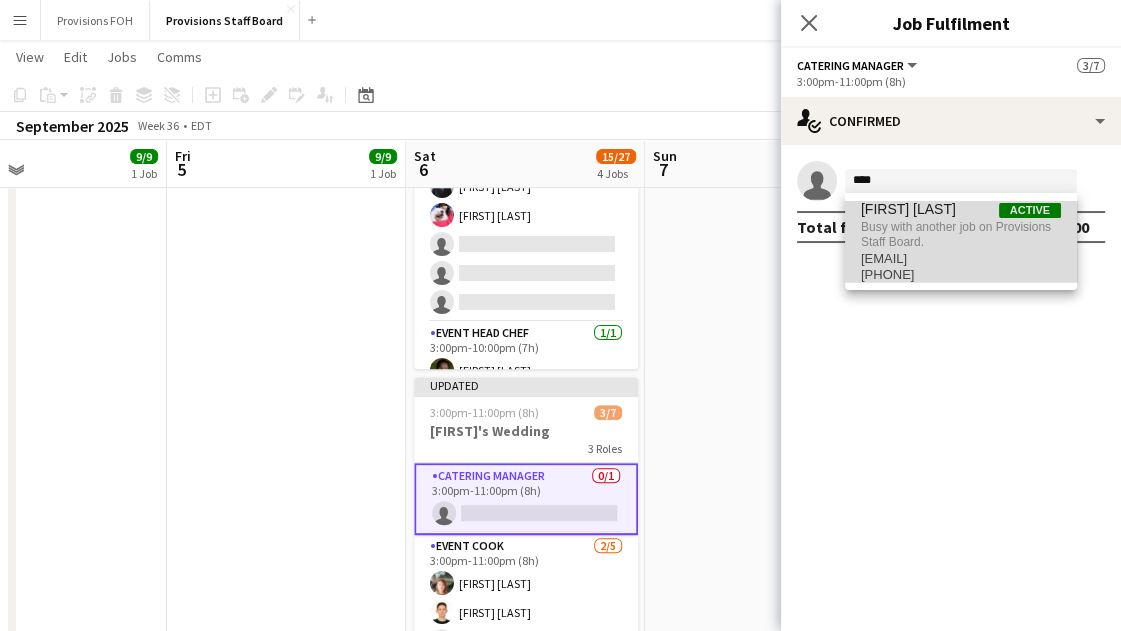 click on "Busy with another job on Provisions Staff Board." at bounding box center [961, 234] 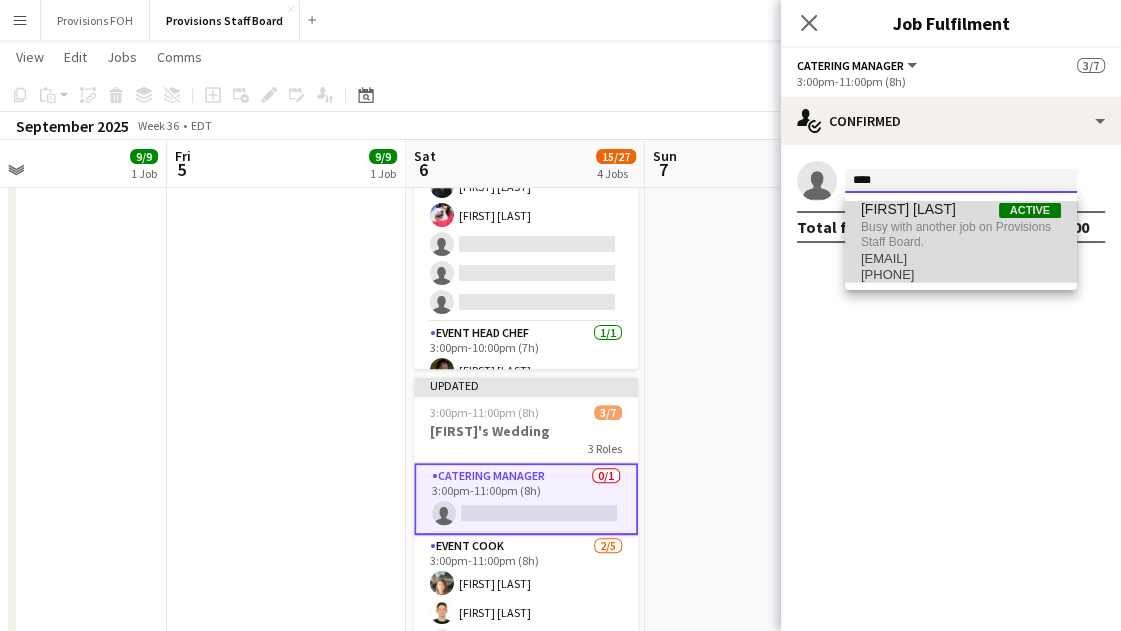 type 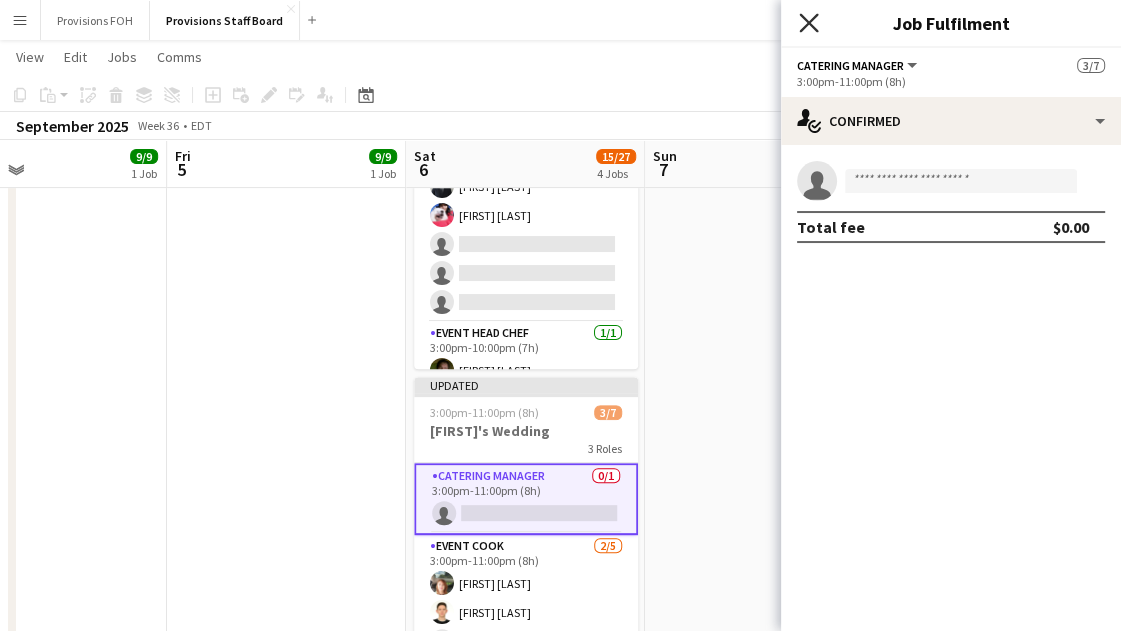click on "Close pop-in" 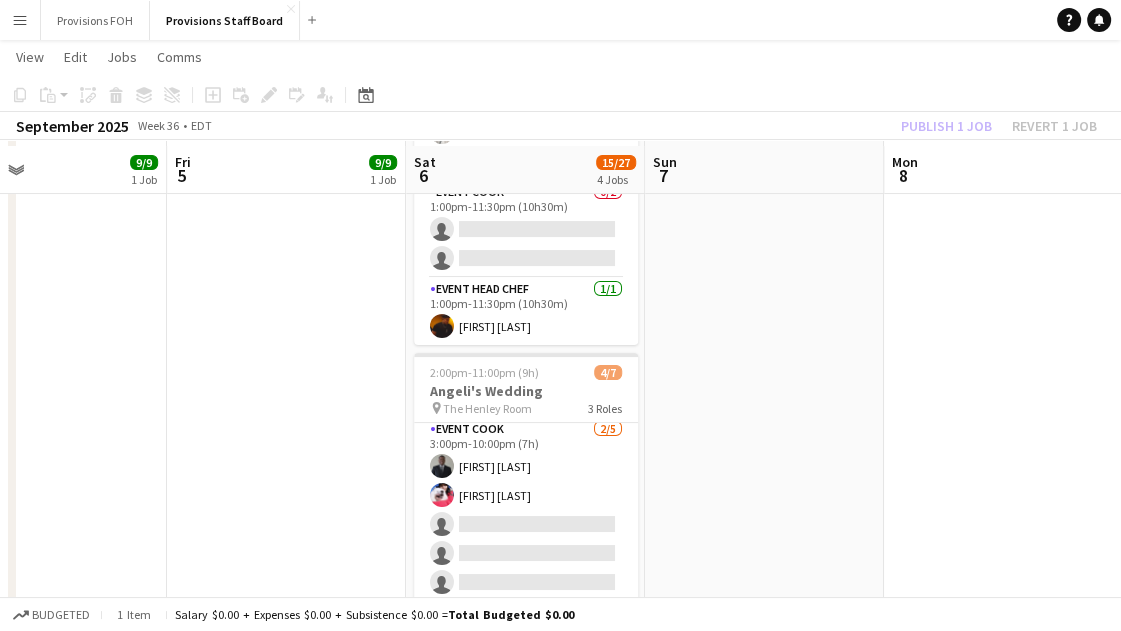 scroll, scrollTop: 180, scrollLeft: 0, axis: vertical 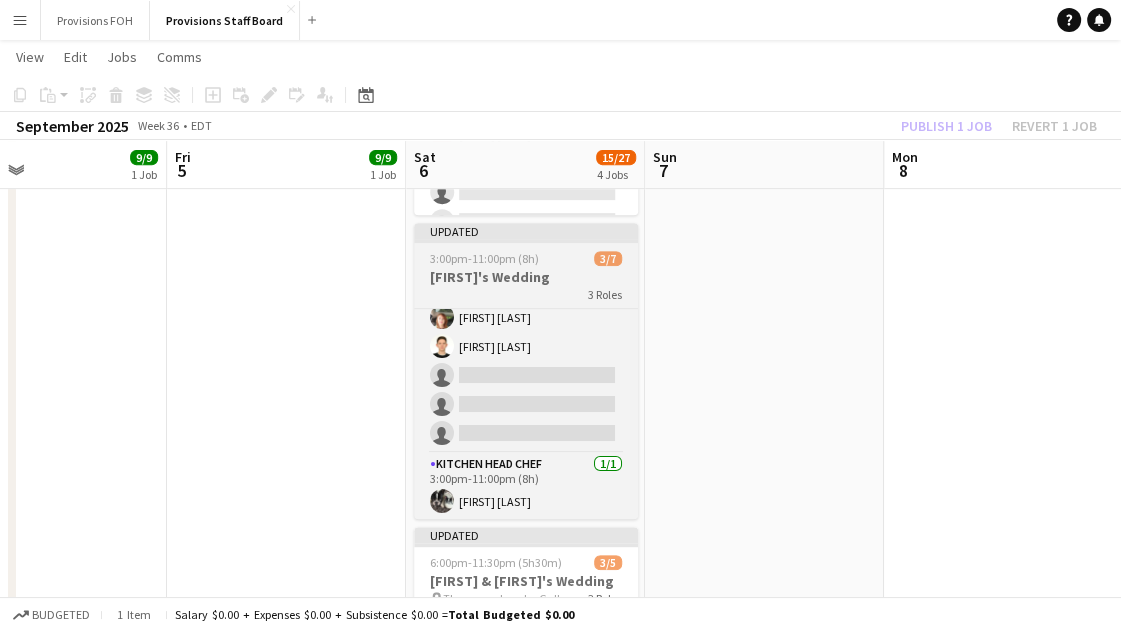 click on "3 Roles" at bounding box center (526, 294) 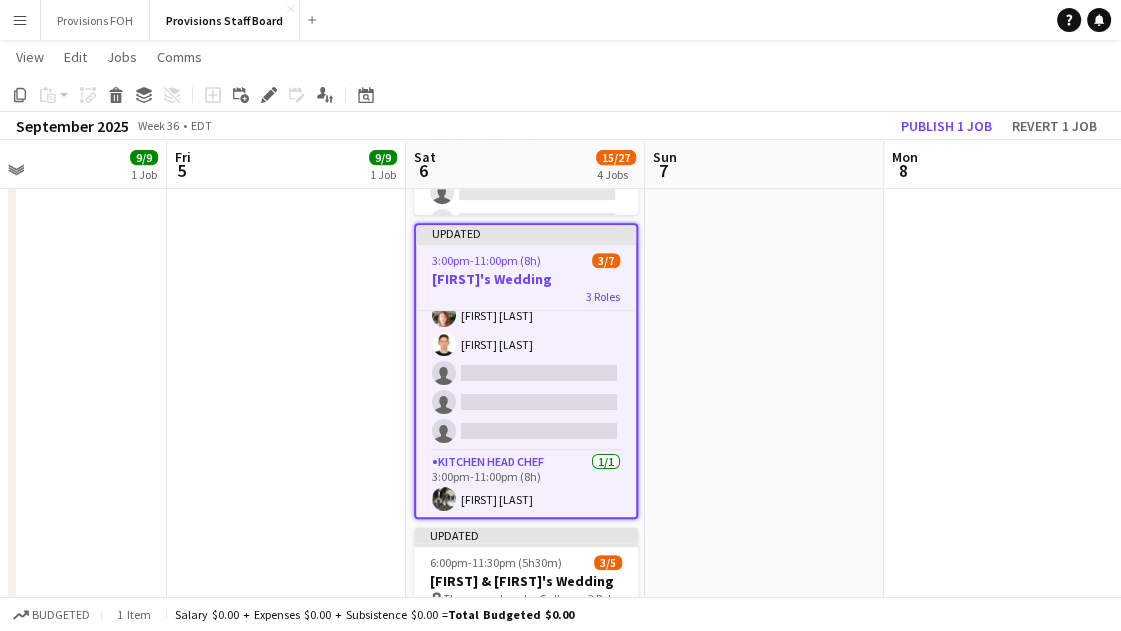 scroll, scrollTop: 109, scrollLeft: 0, axis: vertical 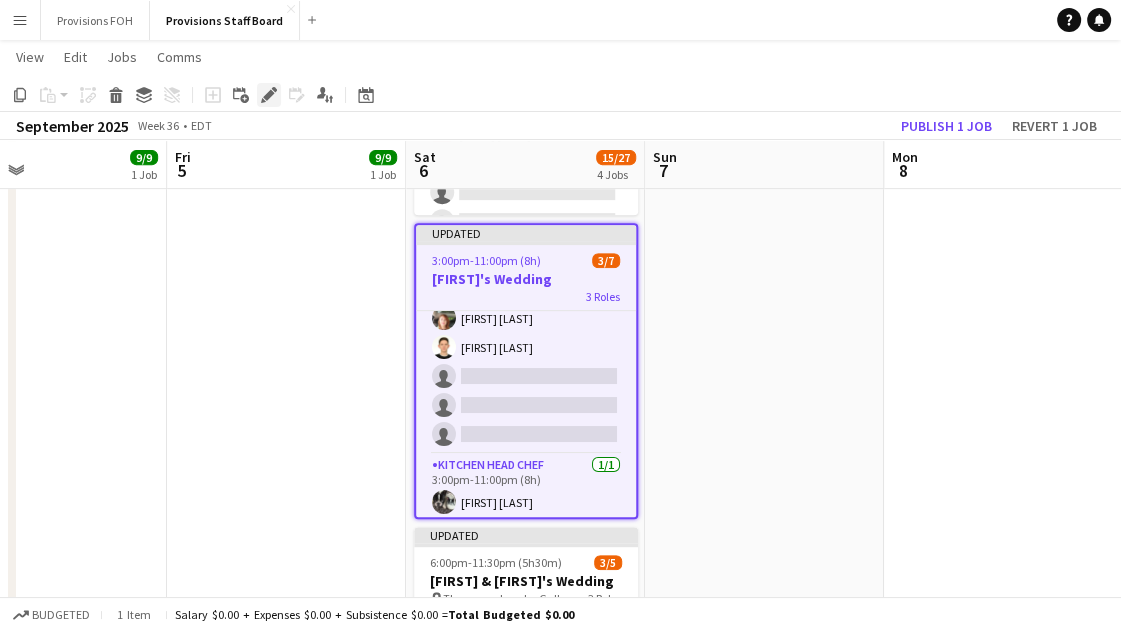 click 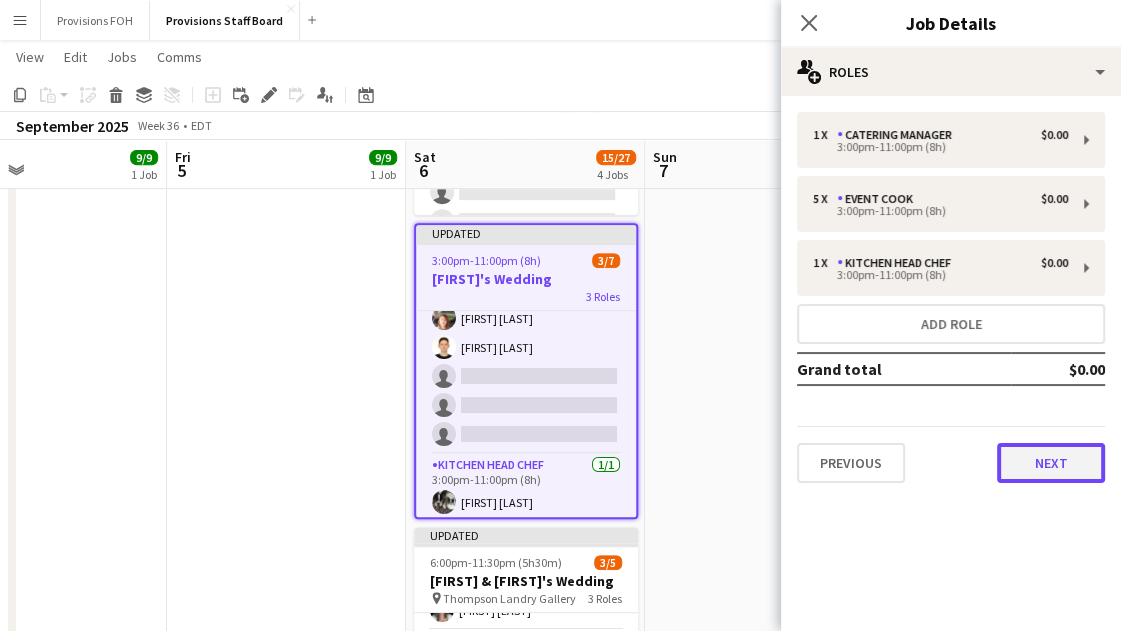 click on "Next" at bounding box center (1051, 463) 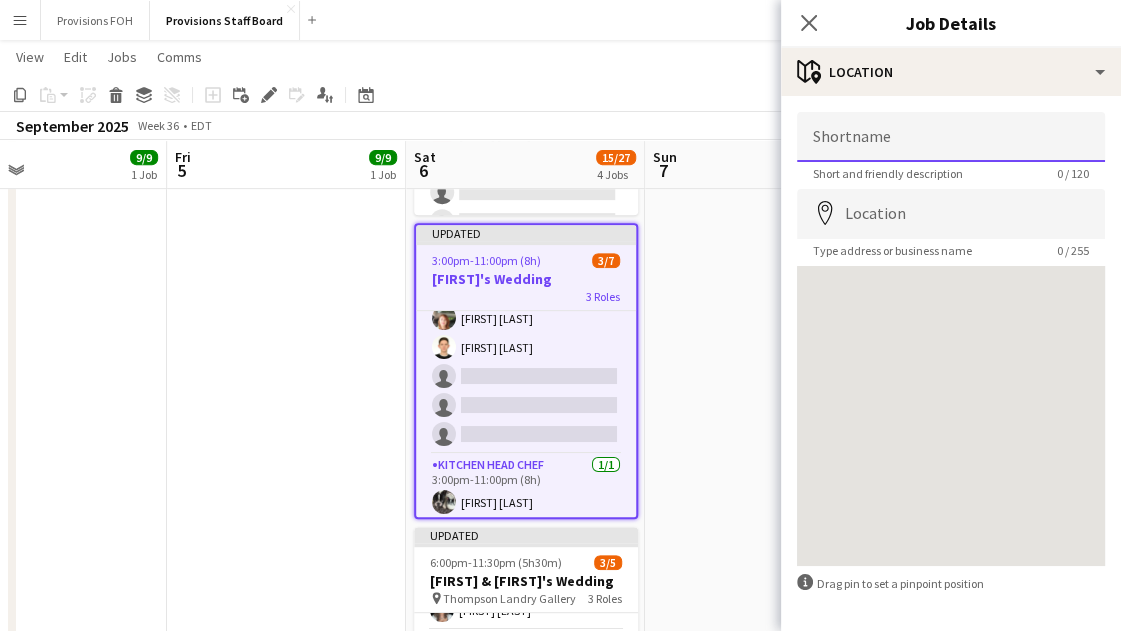 click on "Shortname" at bounding box center [951, 137] 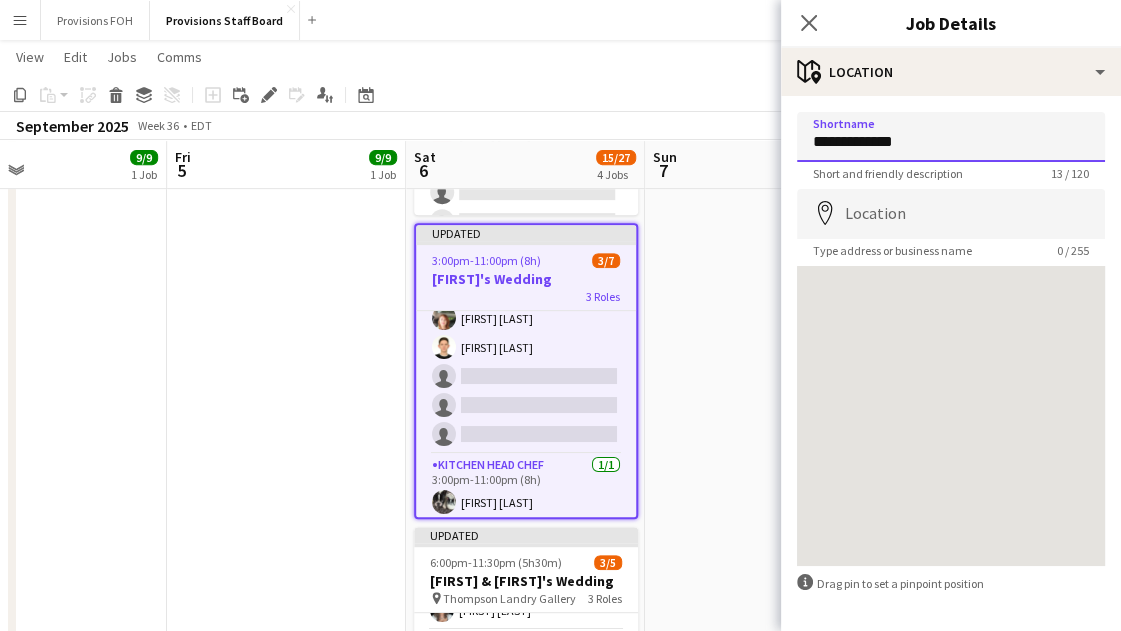 type on "**********" 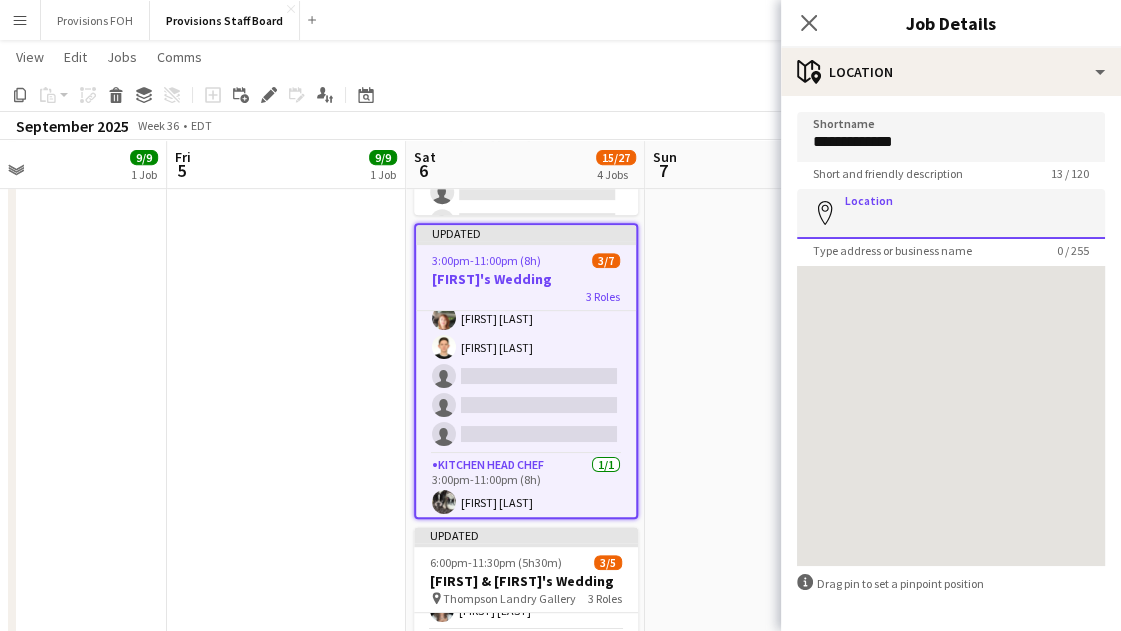 click on "Location" at bounding box center (951, 214) 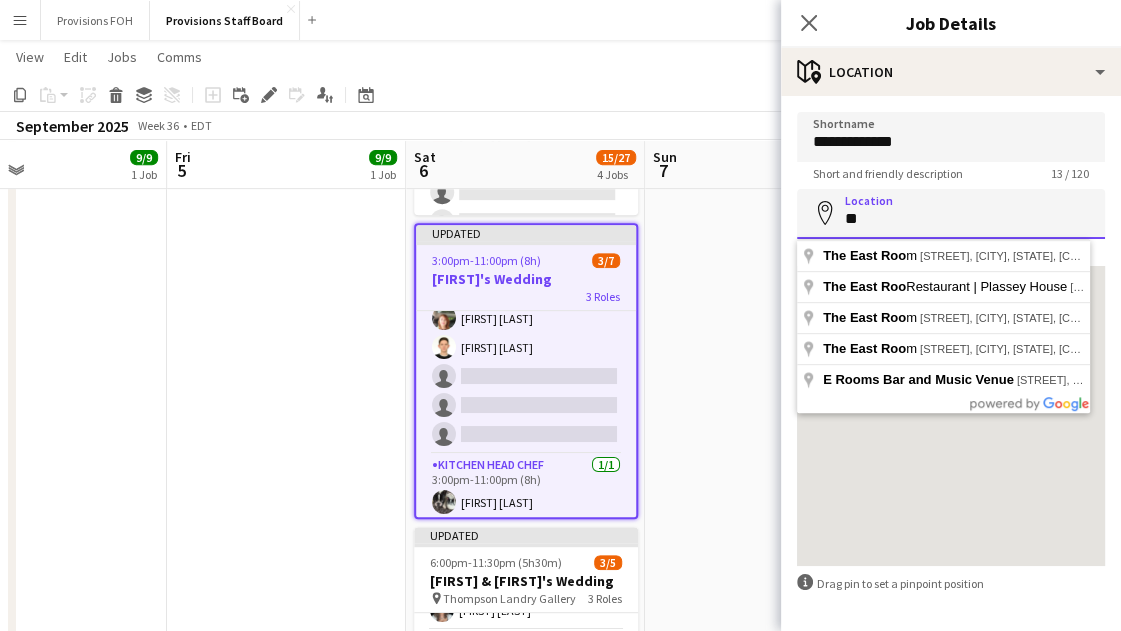 type on "*" 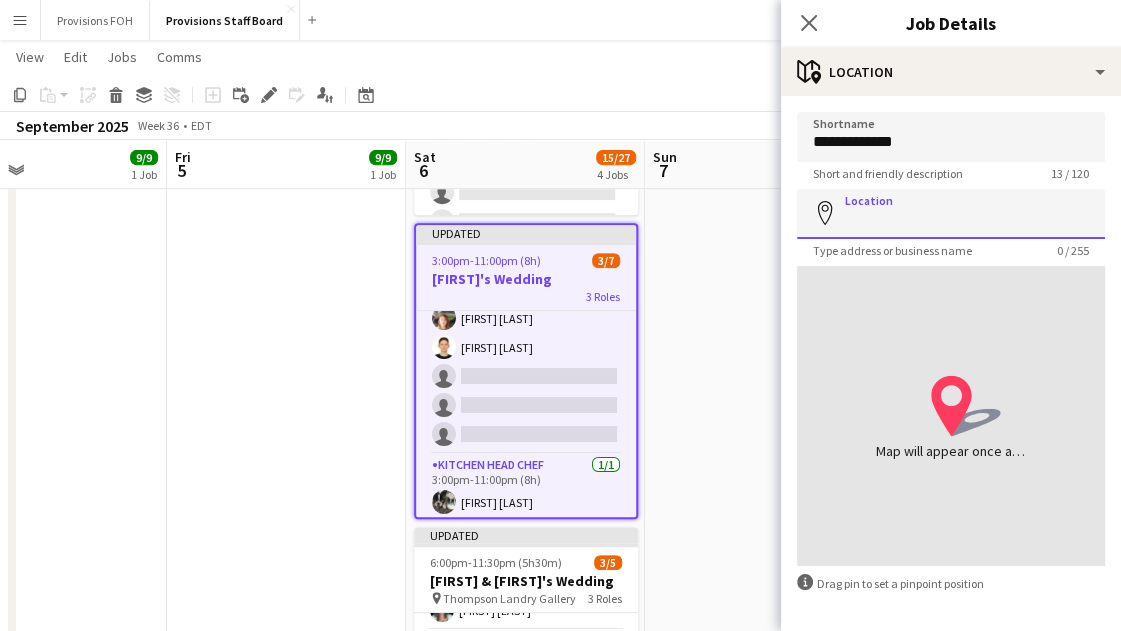 paste on "**********" 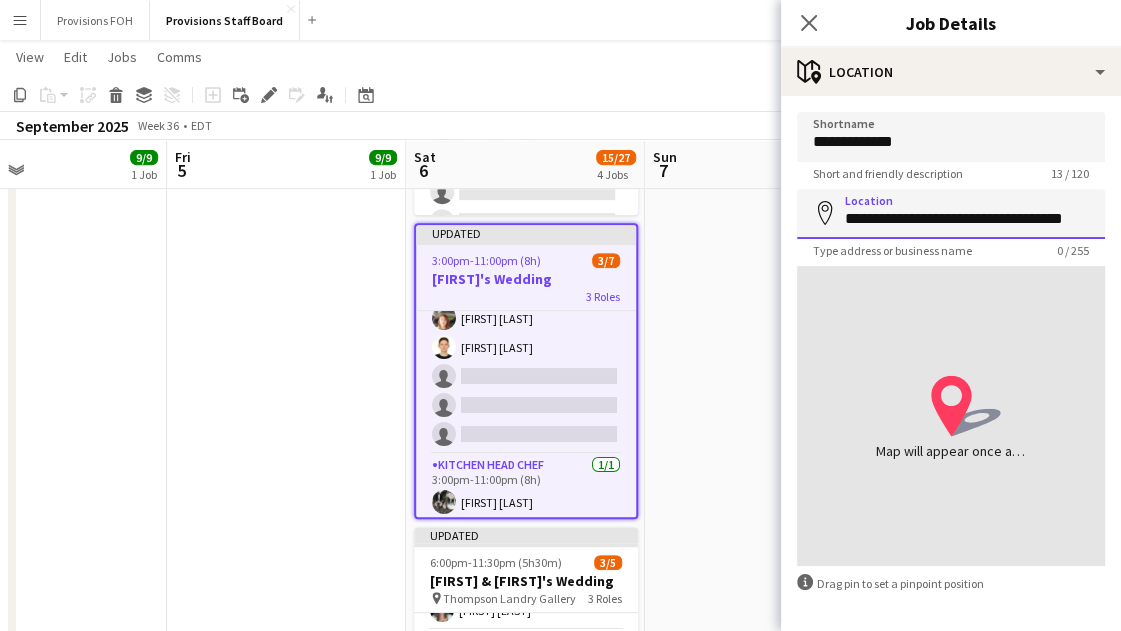 scroll, scrollTop: 0, scrollLeft: 20, axis: horizontal 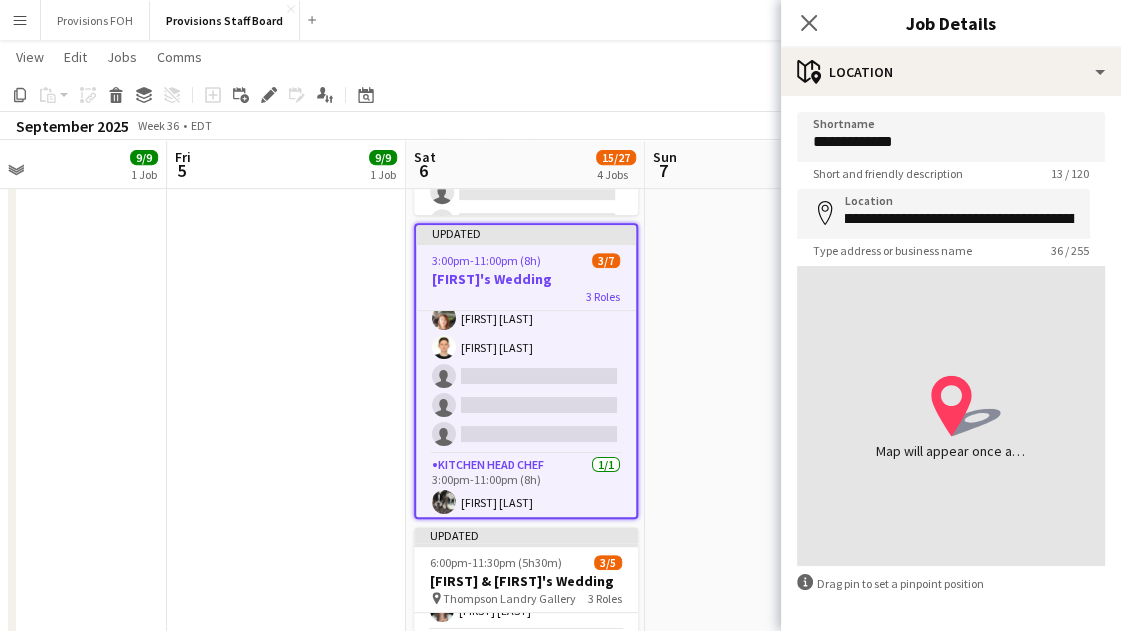 type on "**********" 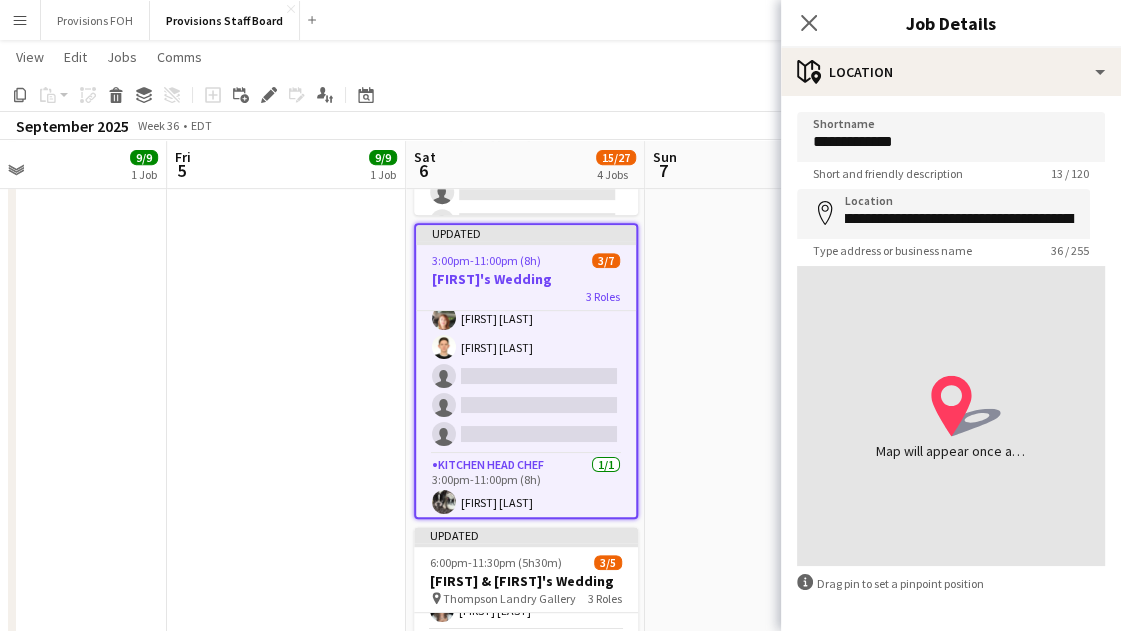 scroll, scrollTop: 0, scrollLeft: 0, axis: both 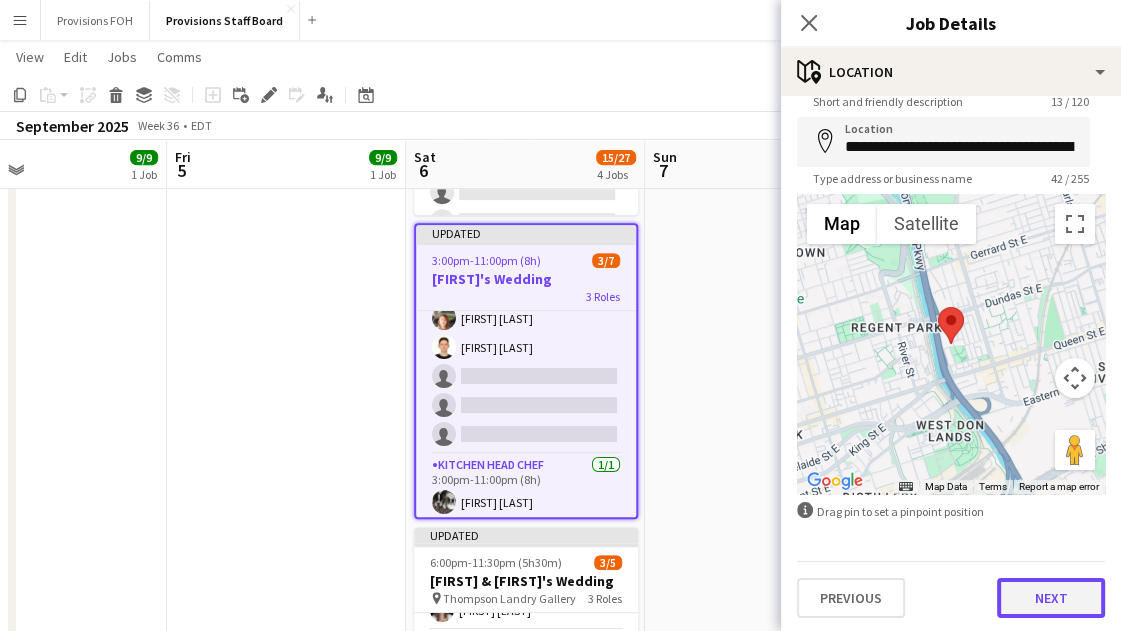 click on "Next" at bounding box center (1051, 598) 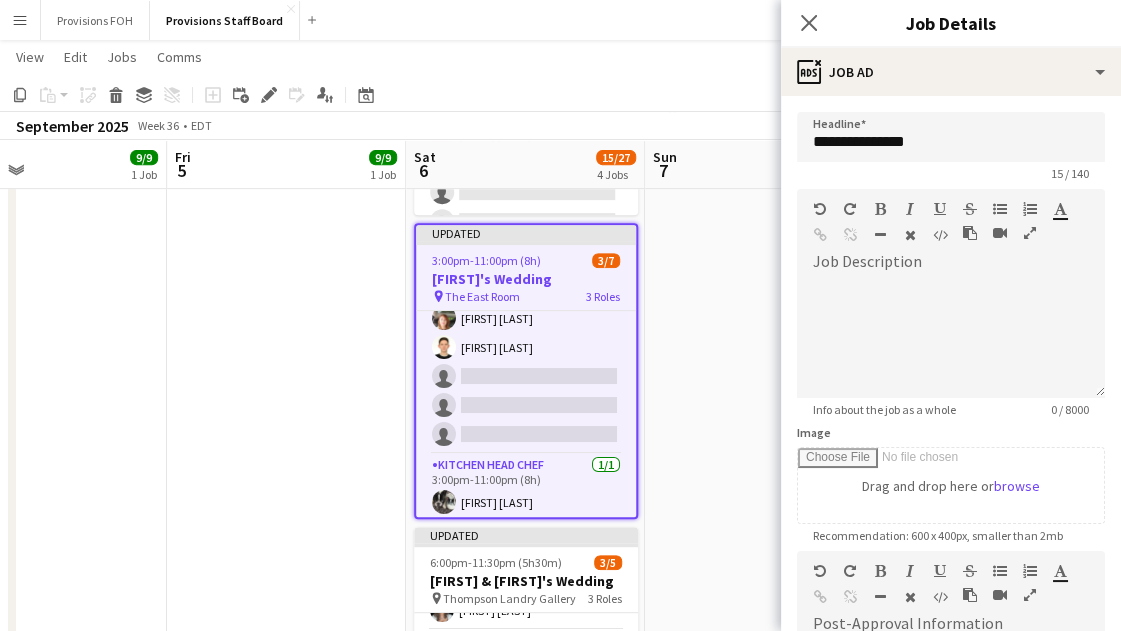 scroll, scrollTop: 0, scrollLeft: 0, axis: both 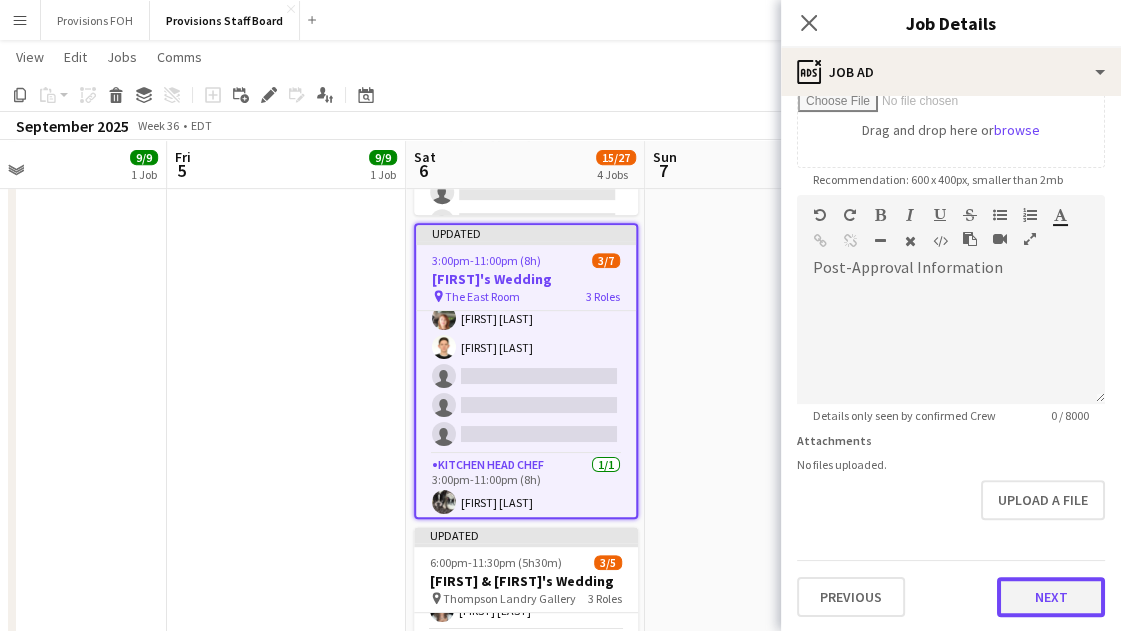 click on "**********" at bounding box center [951, 186] 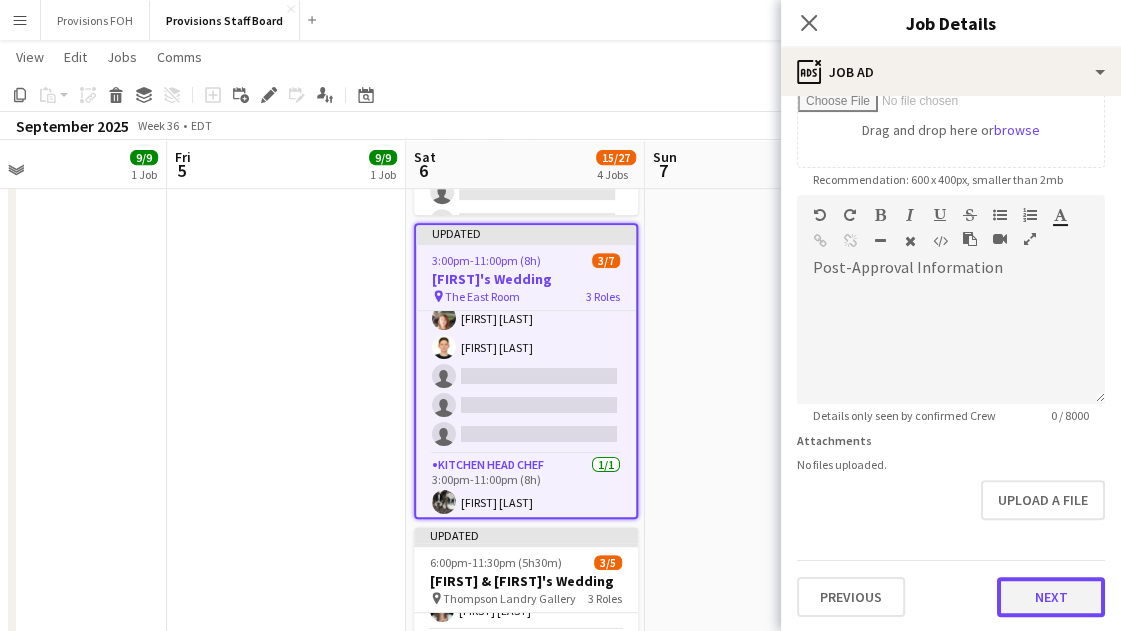 click on "Next" at bounding box center (1051, 597) 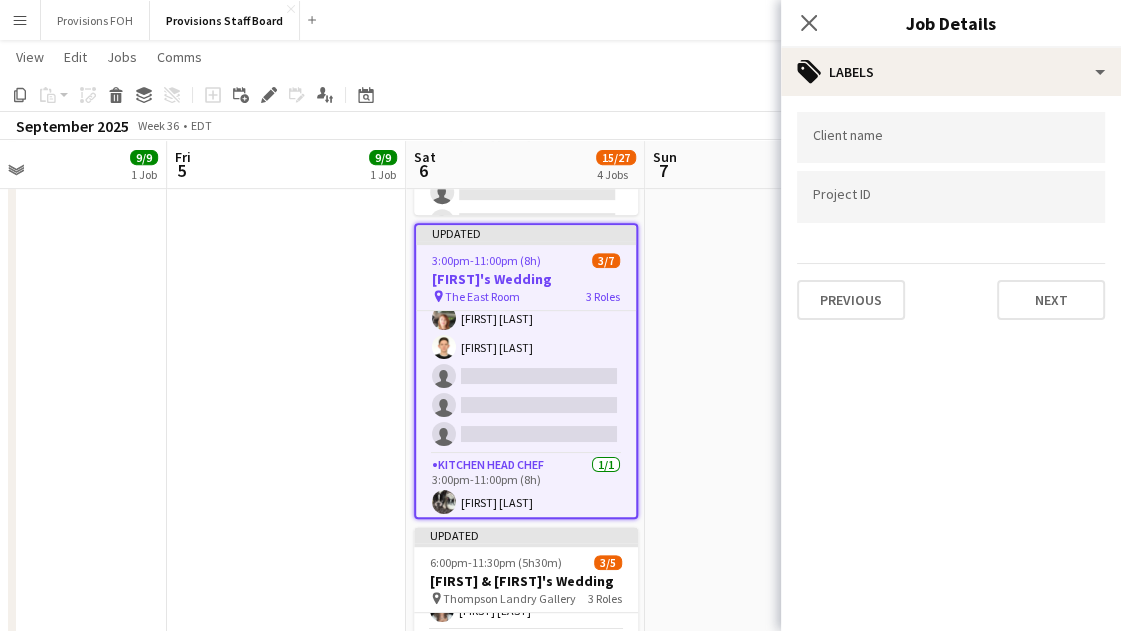 scroll, scrollTop: 0, scrollLeft: 0, axis: both 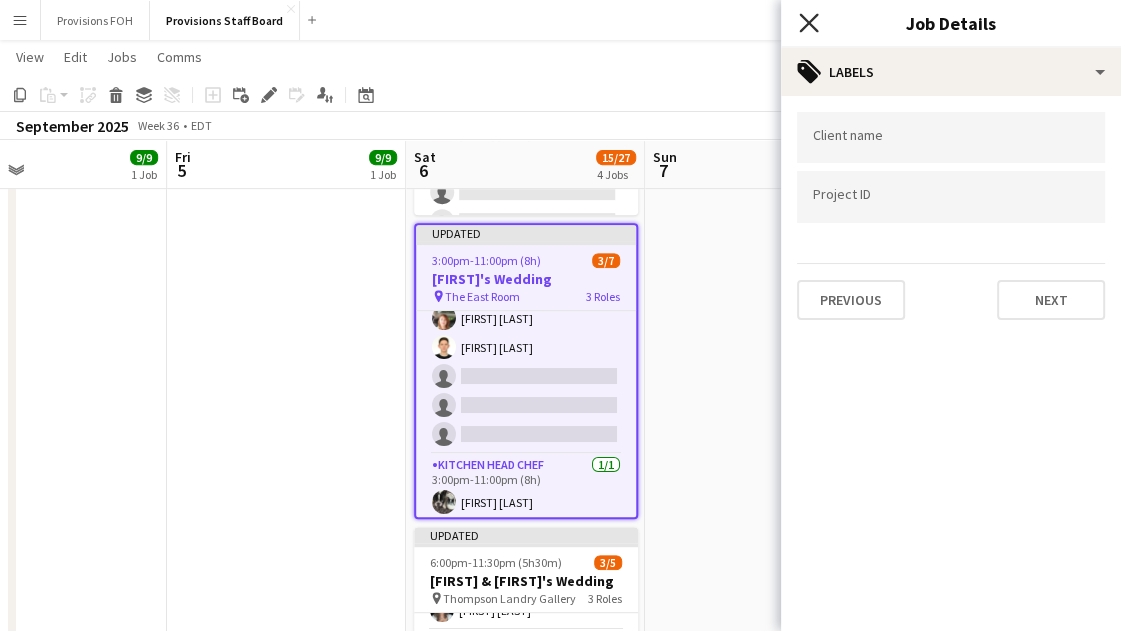 click on "Close pop-in" 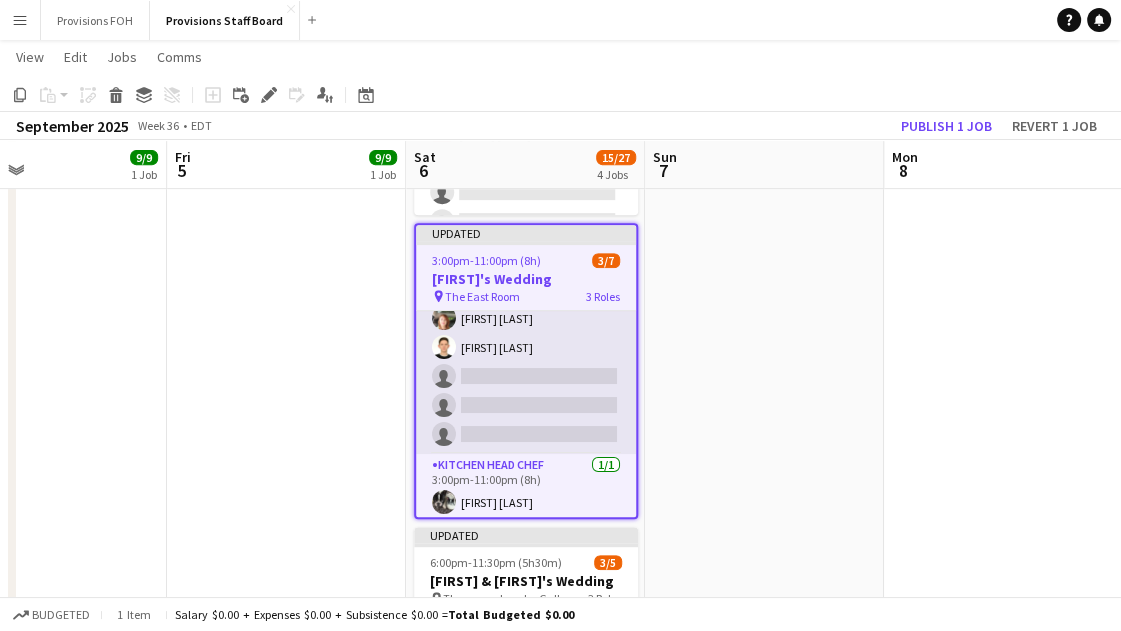 scroll, scrollTop: 0, scrollLeft: 0, axis: both 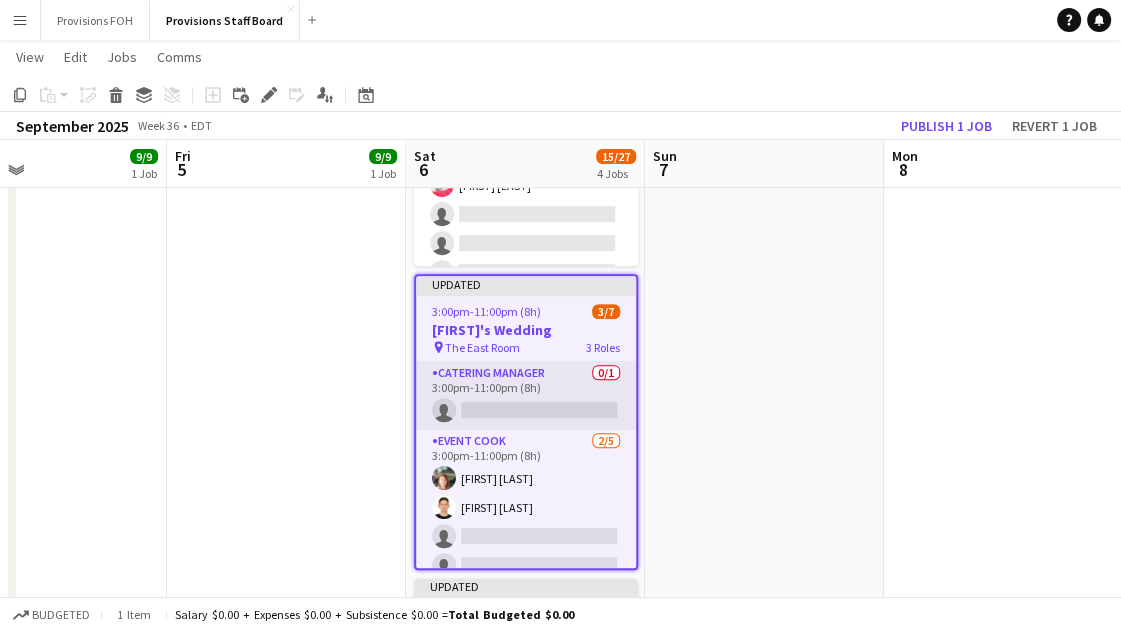 click on "Catering Manager   0/1   3:00pm-11:00pm (8h)
single-neutral-actions" at bounding box center (526, 396) 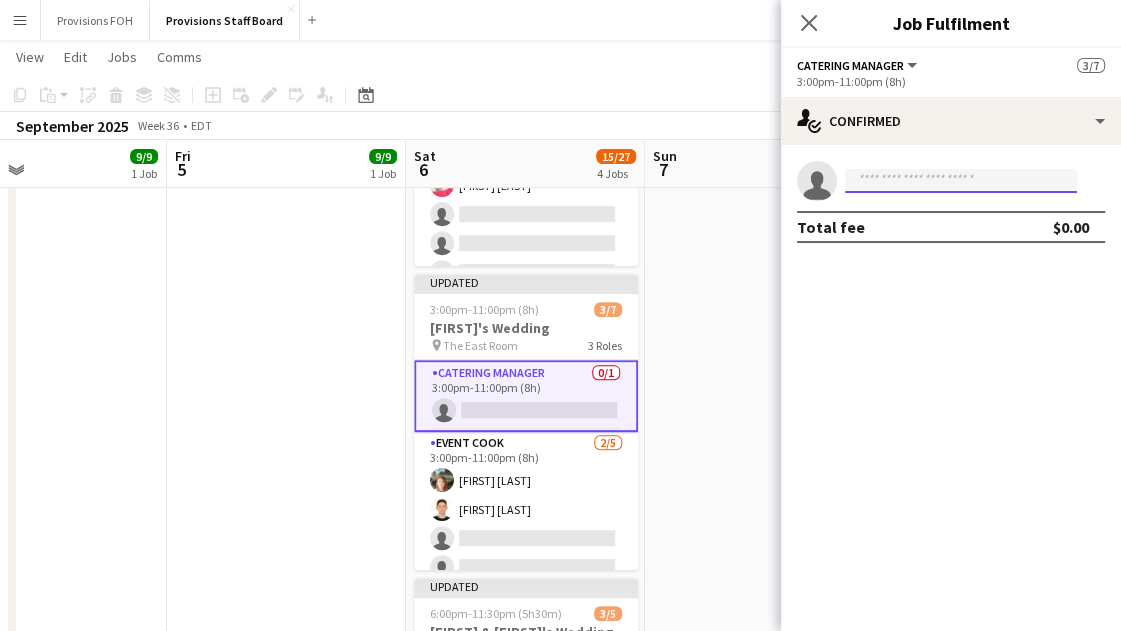 click at bounding box center (961, 181) 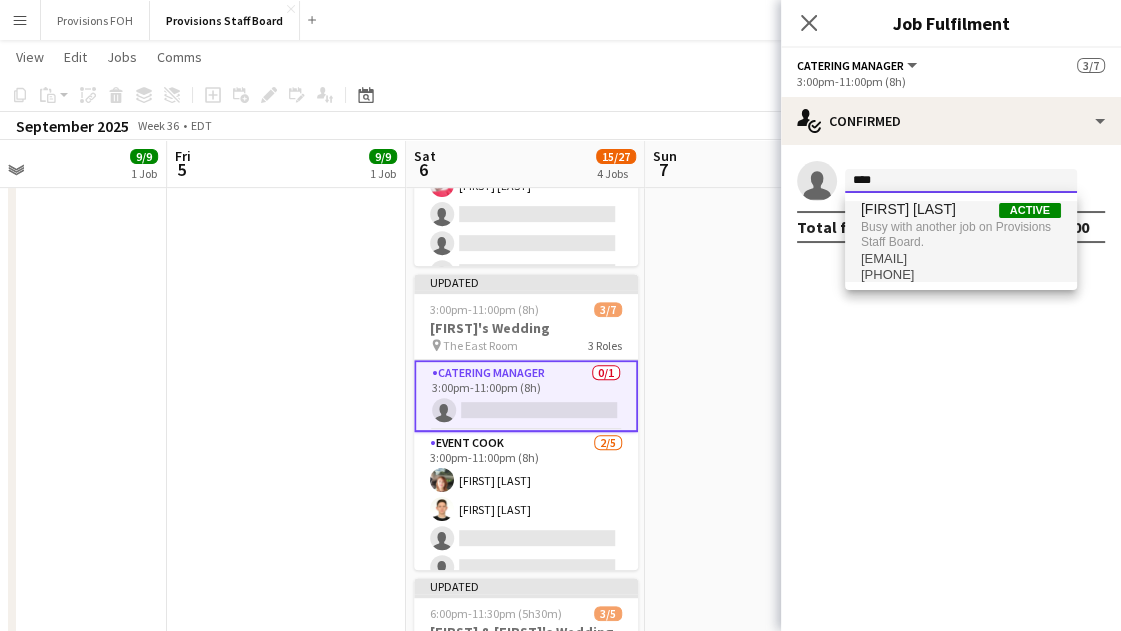 type on "****" 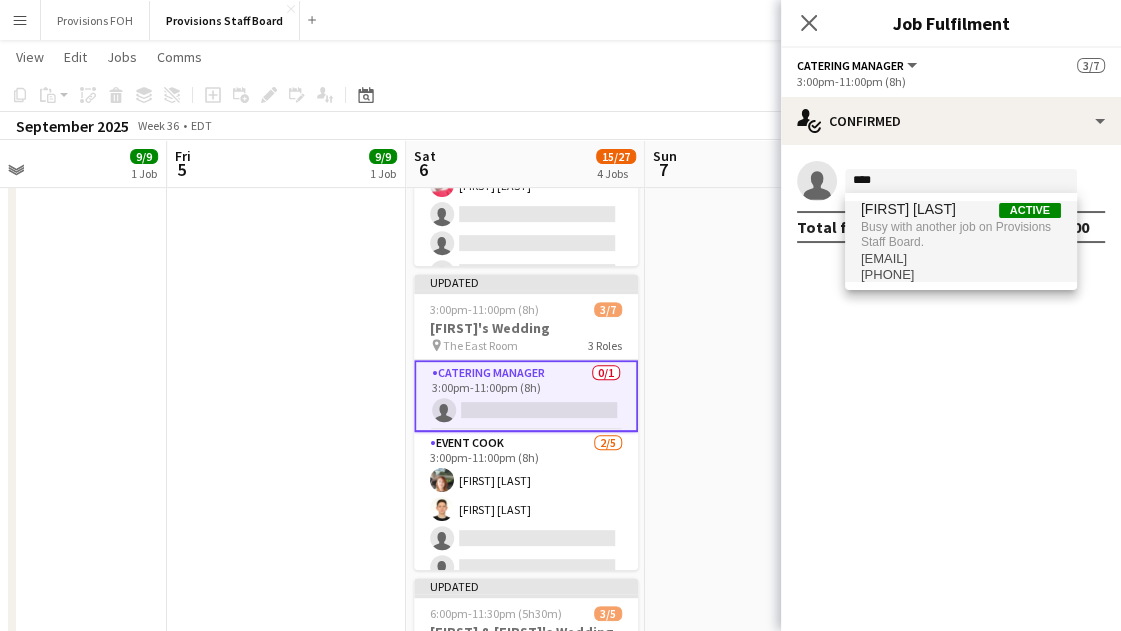 click on "Busy with another job on Provisions Staff Board." at bounding box center [961, 234] 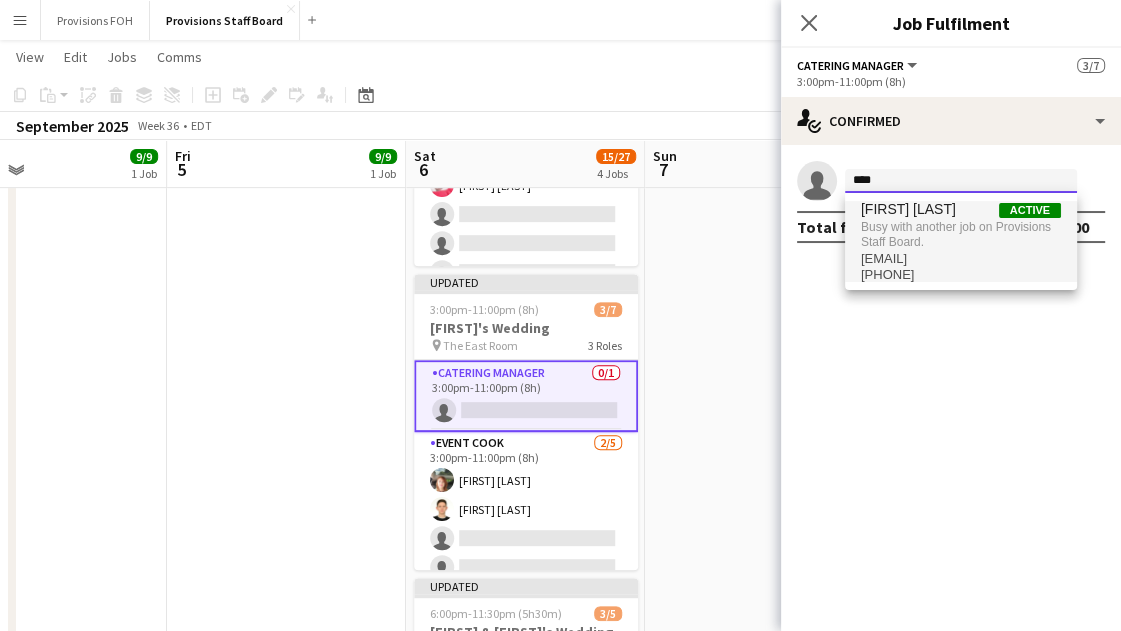 type 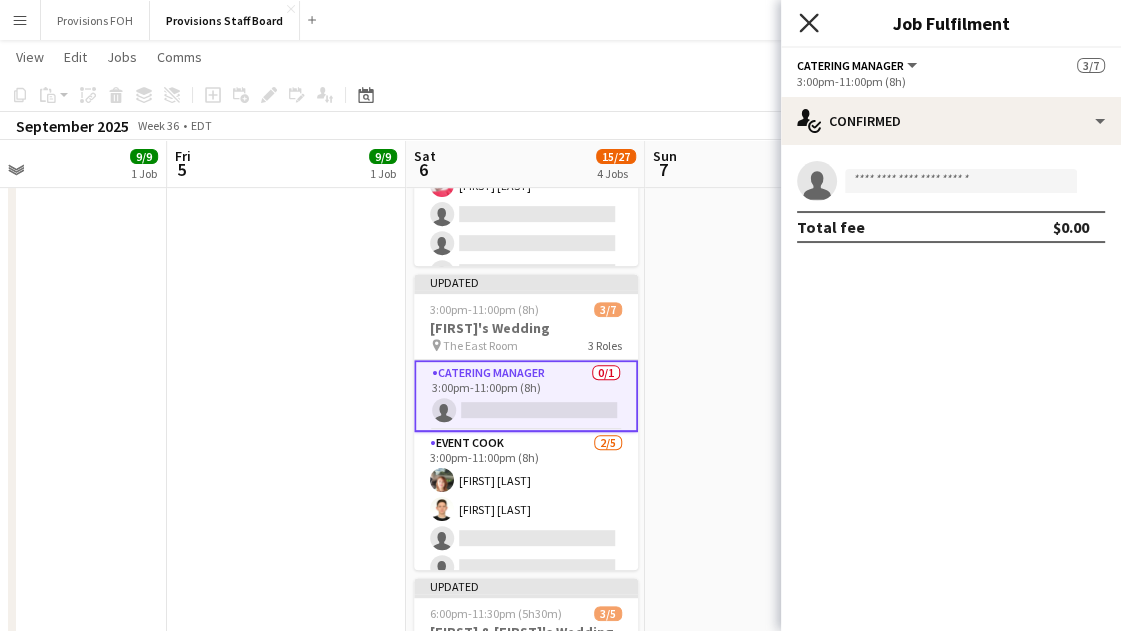 click 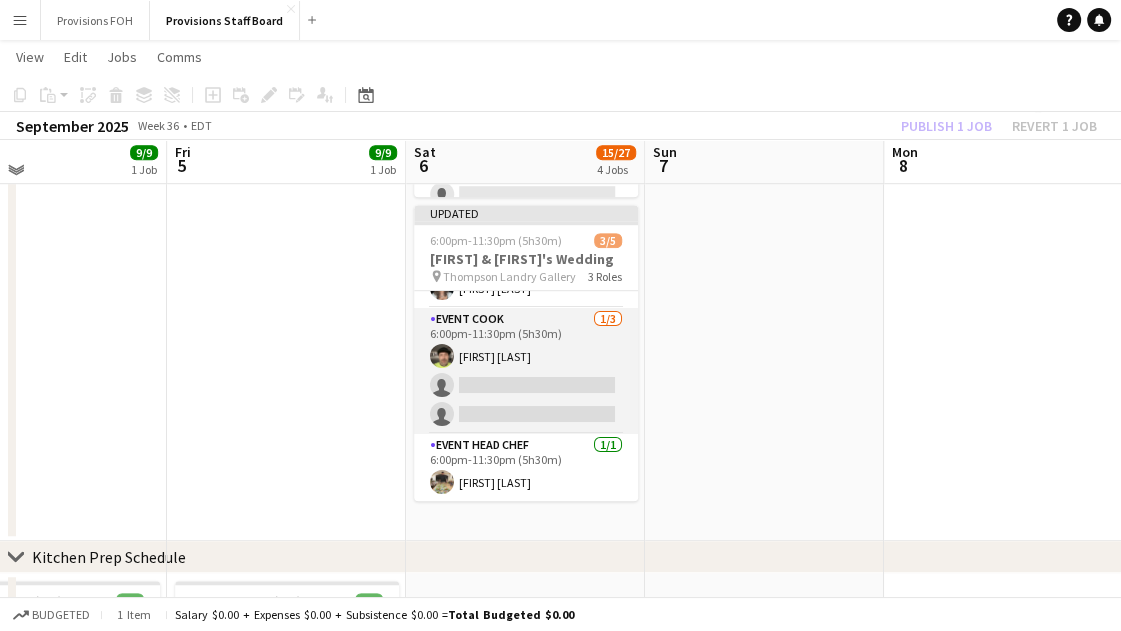 scroll, scrollTop: 935, scrollLeft: 0, axis: vertical 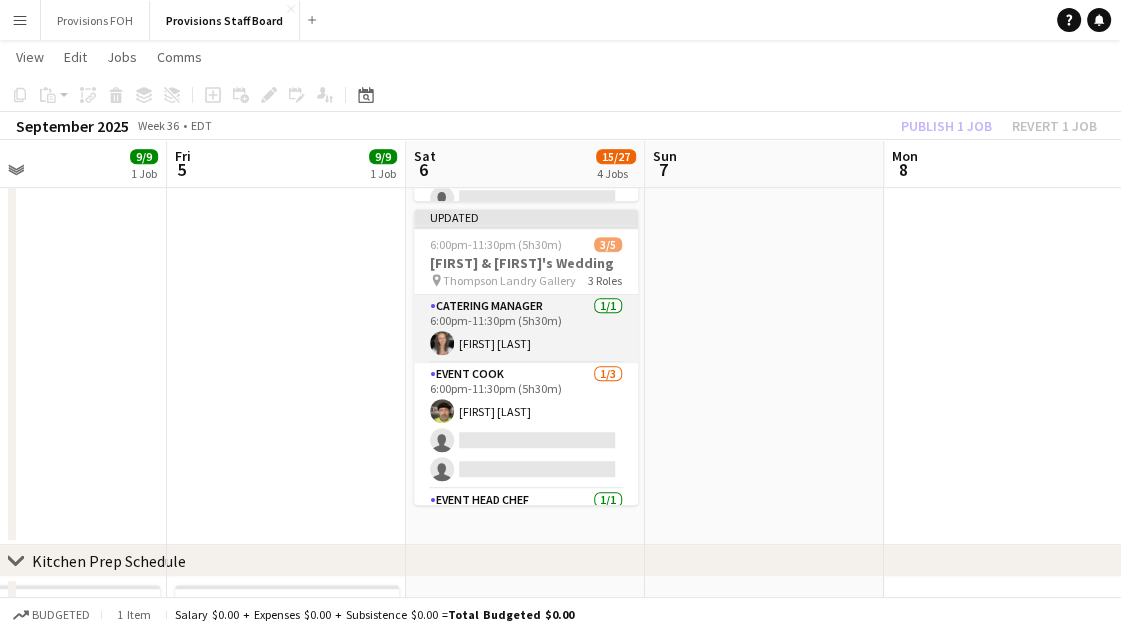 click on "Catering Manager   1/1   6:00pm-11:30pm (5h30m)
Giannina Fazzari" at bounding box center (526, 329) 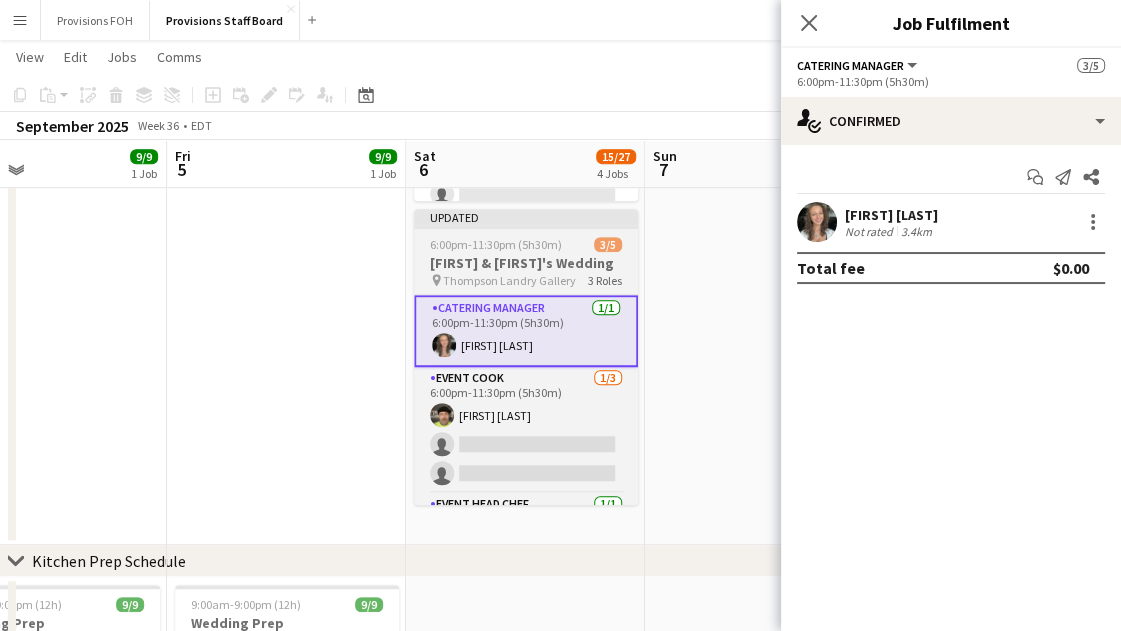 click on "Madavi & Shankha's Wedding" at bounding box center (526, 263) 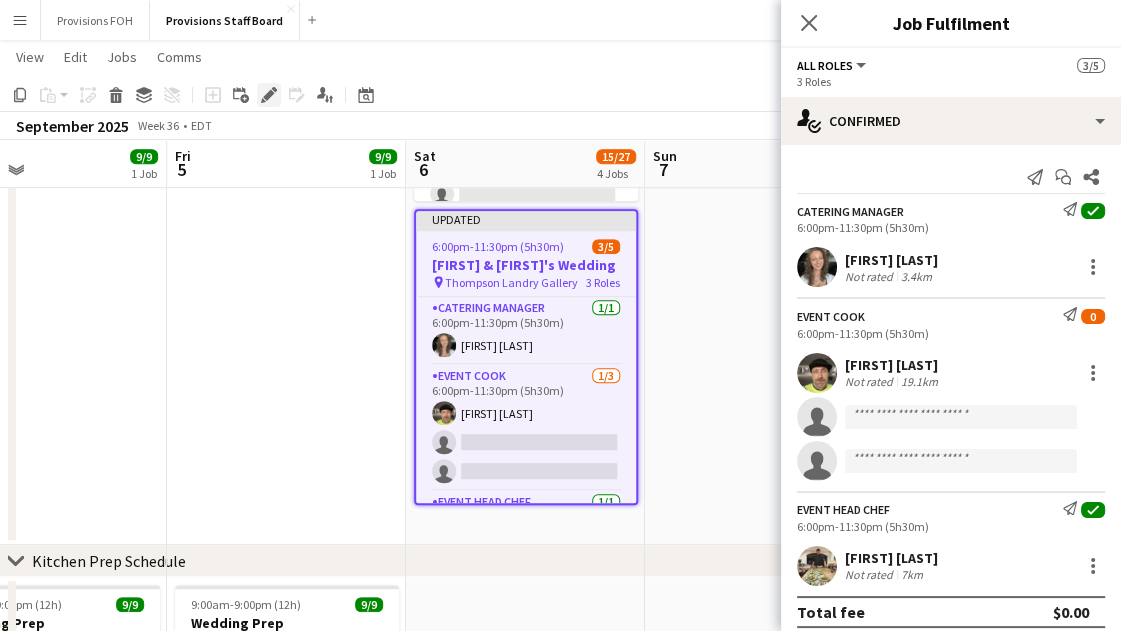 click on "Edit" 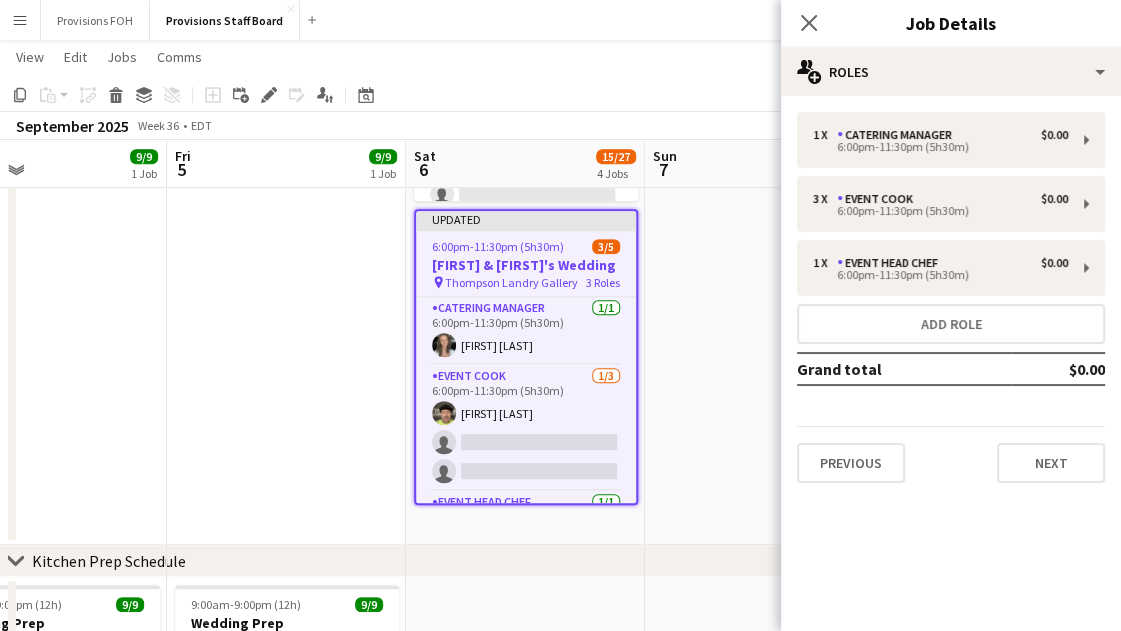 click on "Close pop-in" 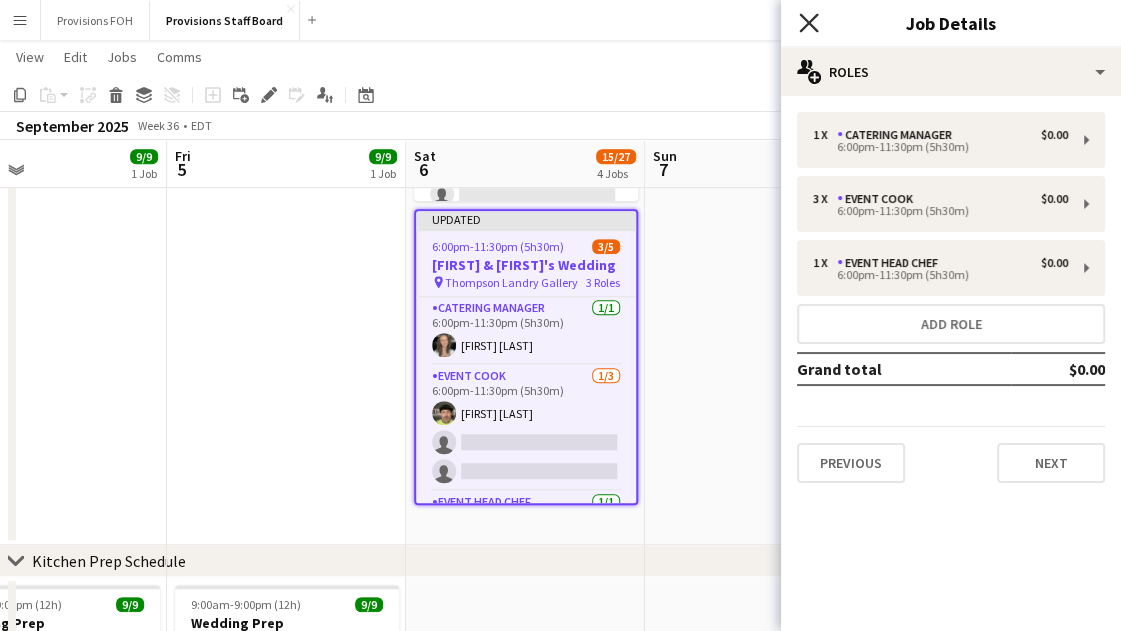 click on "Close pop-in" 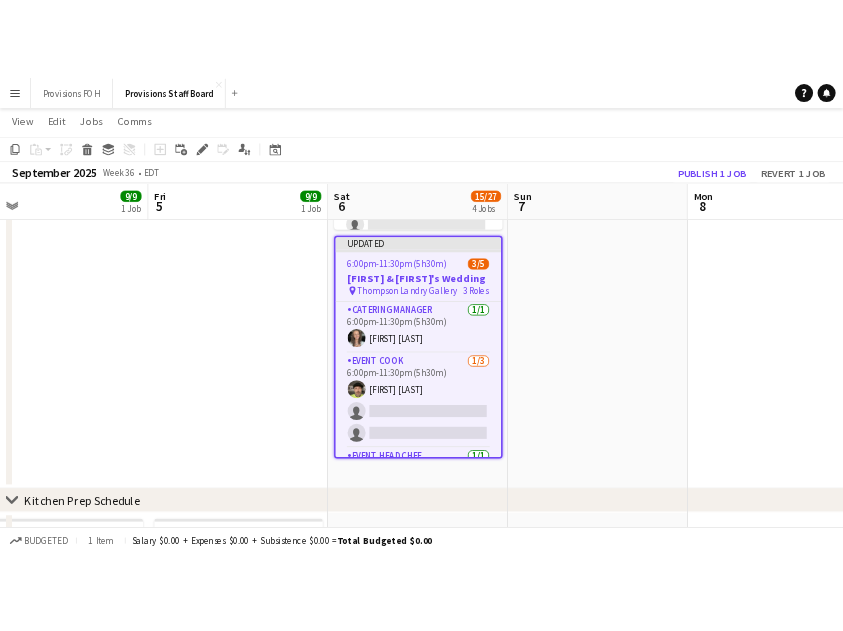 scroll, scrollTop: 0, scrollLeft: 519, axis: horizontal 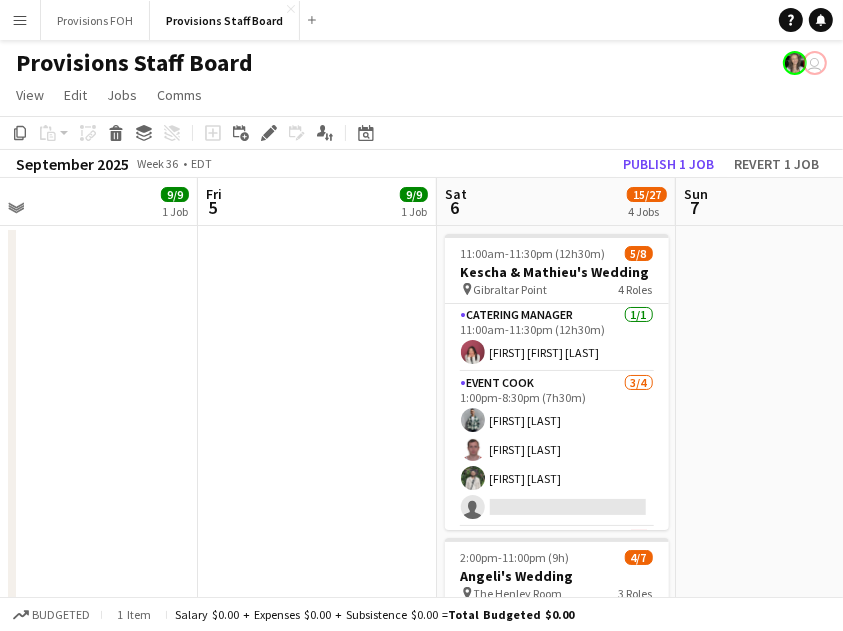 click on "View  Day view expanded Day view collapsed Month view Date picker Jump to today Expand Linked Jobs Collapse Linked Jobs  Edit  Copy Ctrl+C  Paste  Without Crew Ctrl+V With Crew Ctrl+Shift+V Paste as linked job  Group  Group Ungroup  Jobs  New Job Edit Job Delete Job New Linked Job Edit Linked Jobs Job fulfilment Promote Role Copy Role URL  Comms  Notify confirmed crew Create chat" 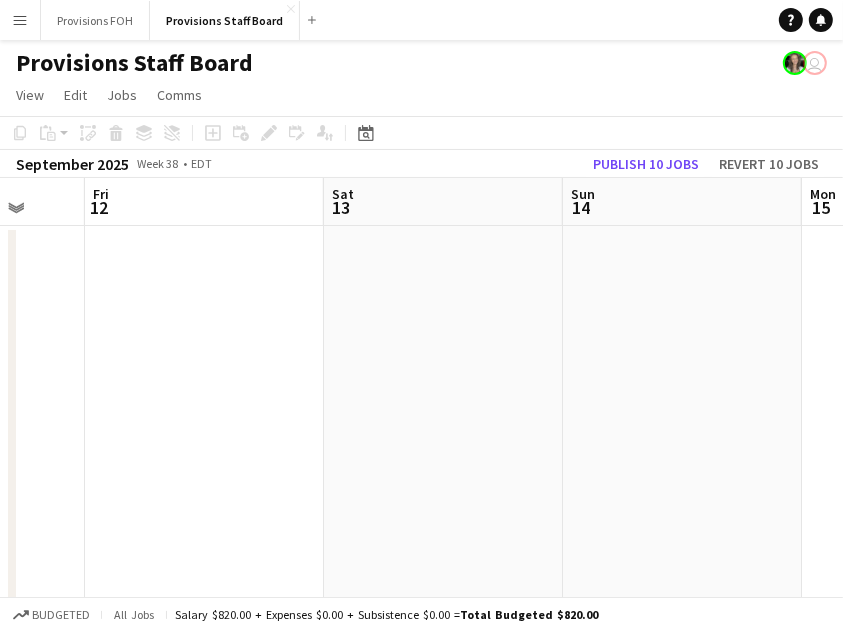 scroll, scrollTop: 0, scrollLeft: 564, axis: horizontal 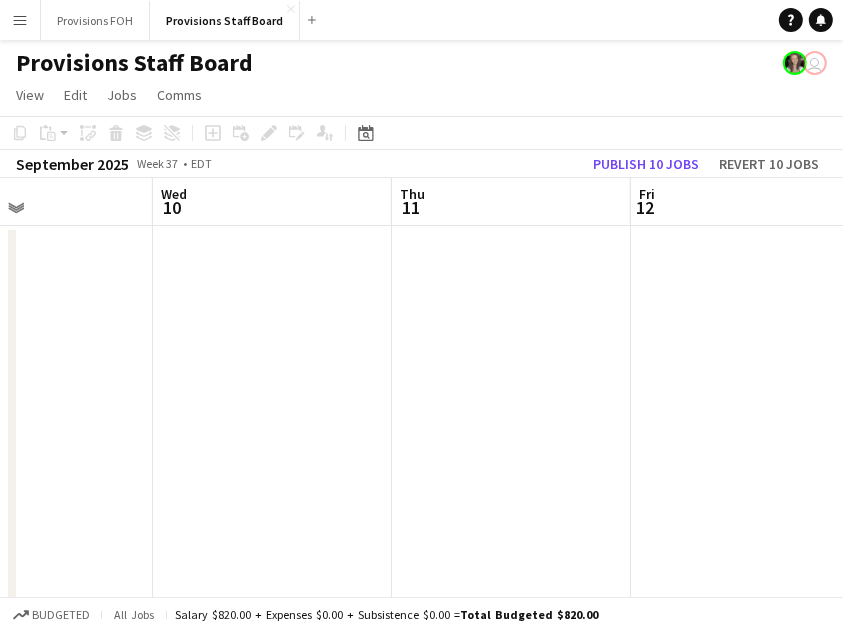 click on "Provisions Staff Board
user" 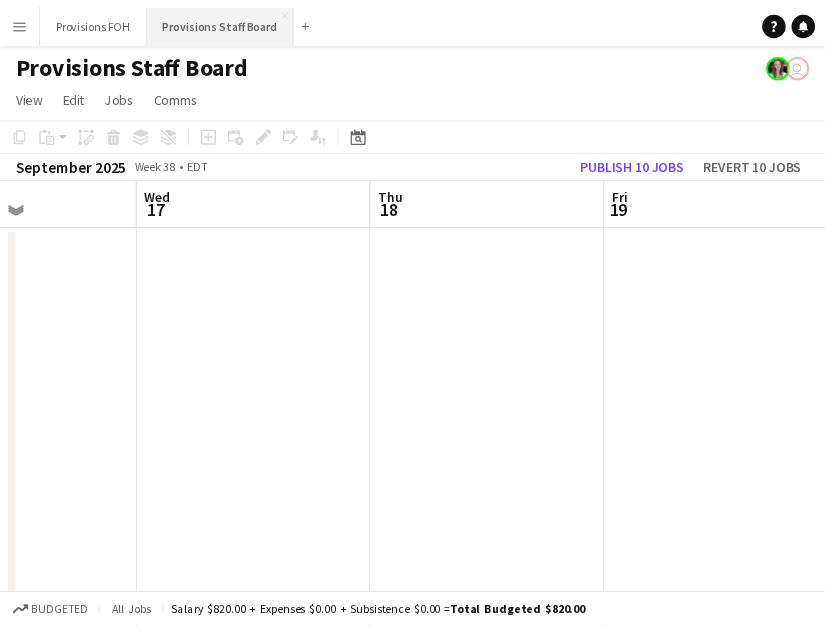 scroll, scrollTop: 0, scrollLeft: 542, axis: horizontal 